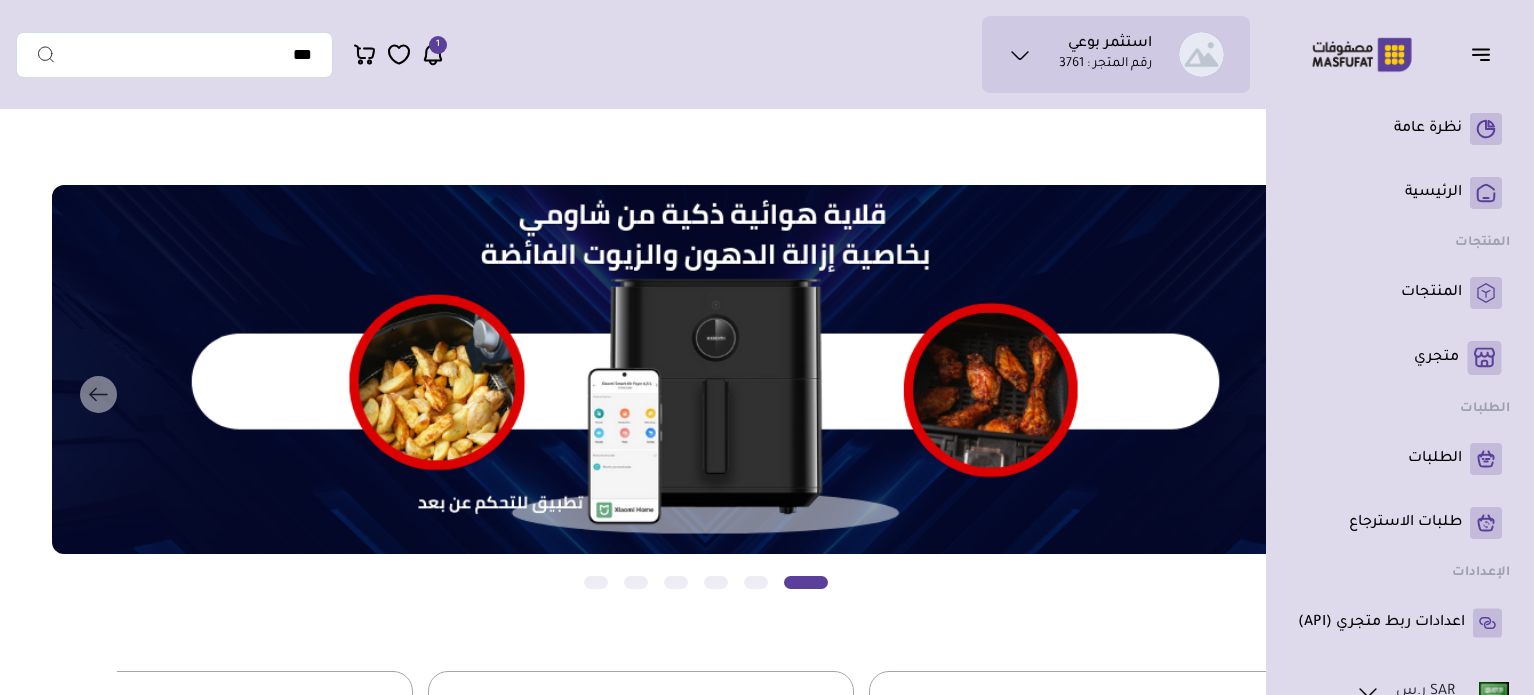 scroll, scrollTop: 0, scrollLeft: 0, axis: both 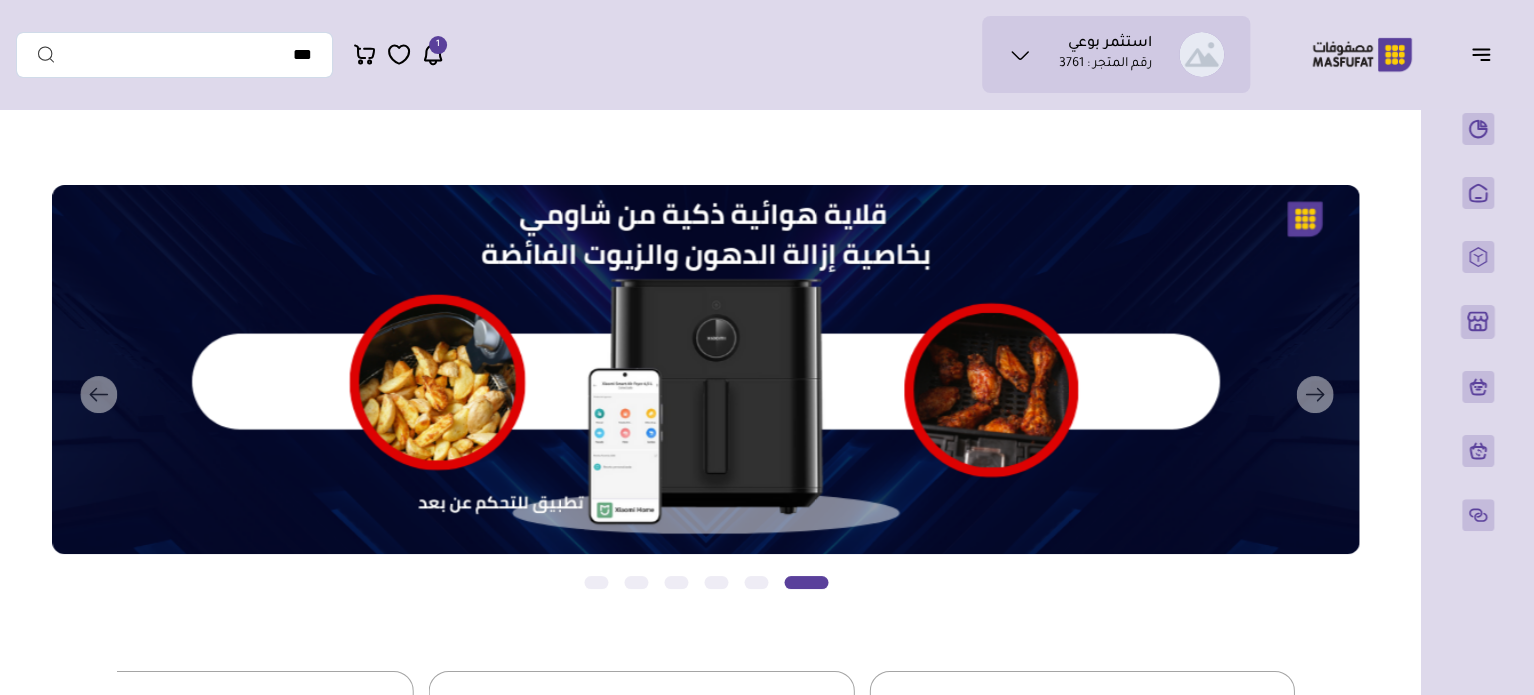 click 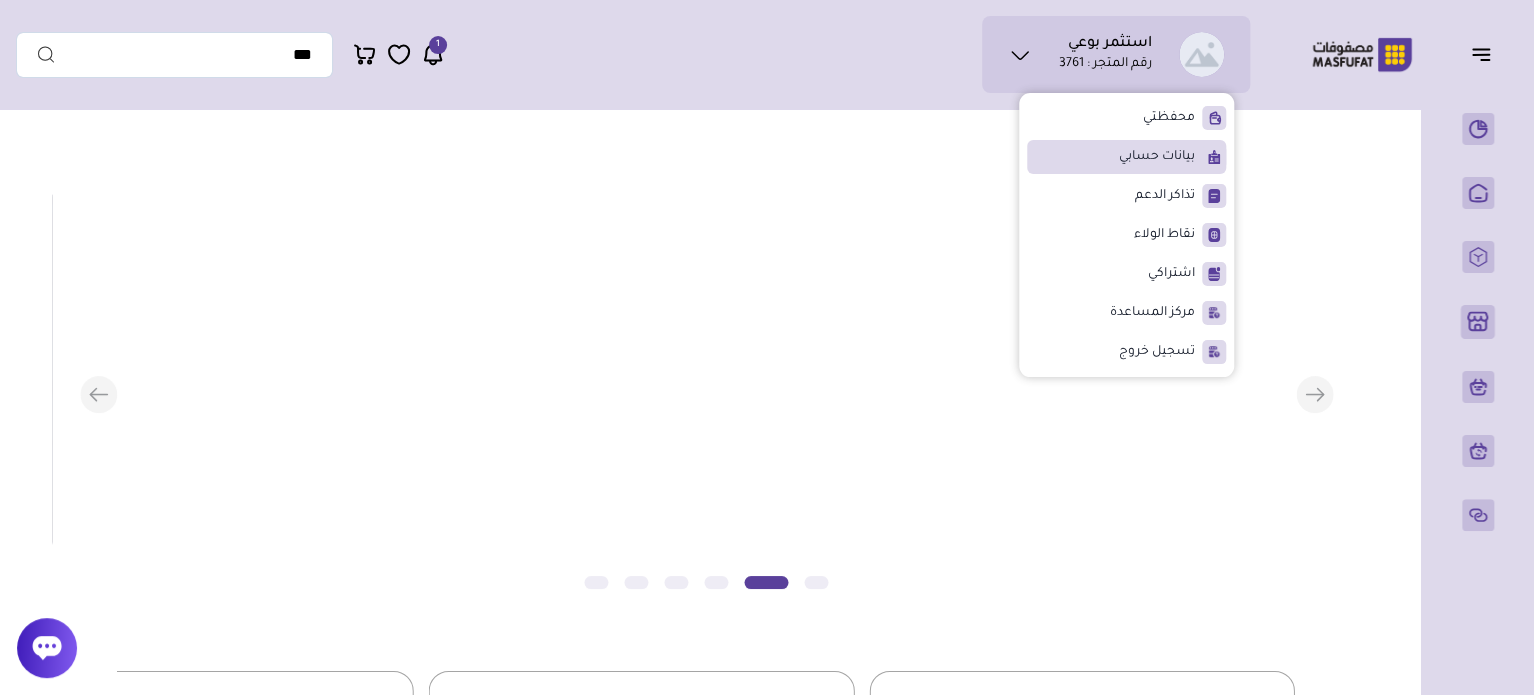click on "بيانات حسابي" at bounding box center [1126, 157] 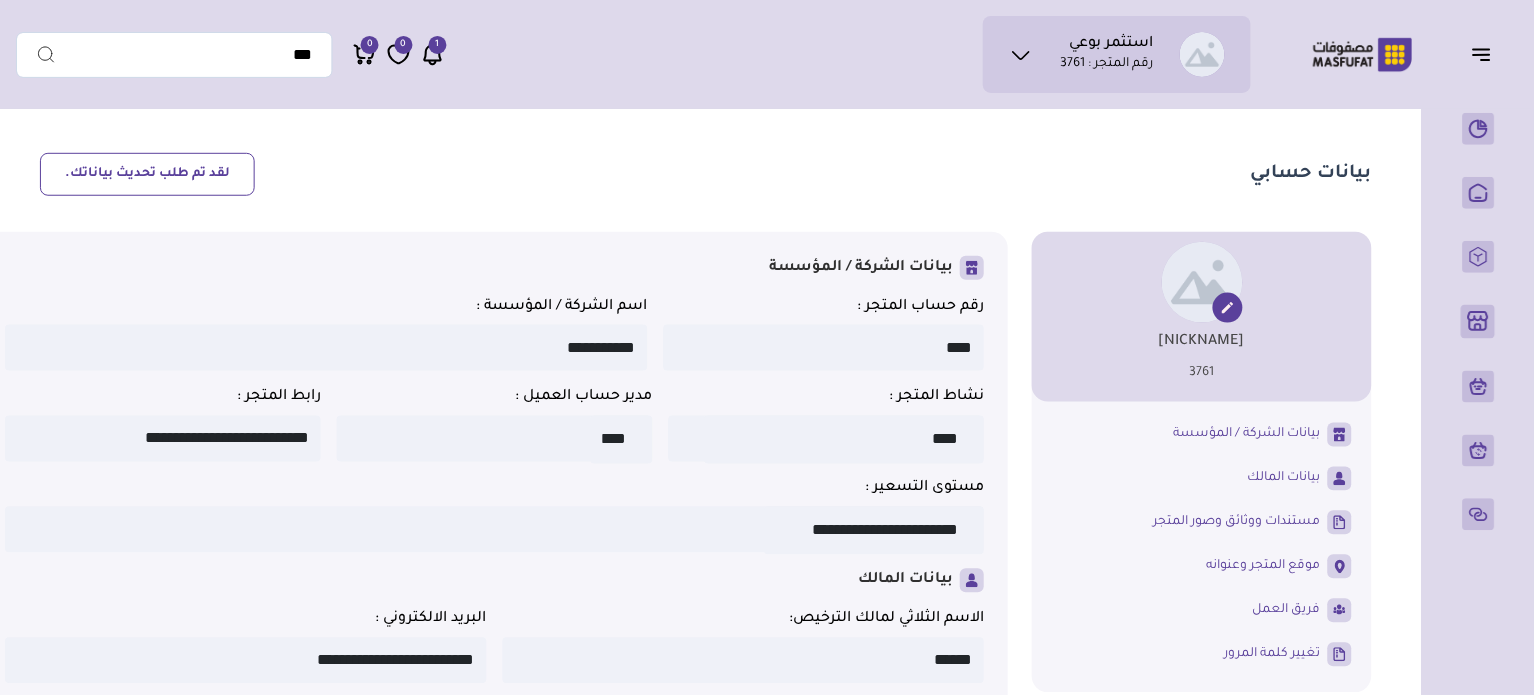 scroll, scrollTop: 0, scrollLeft: 0, axis: both 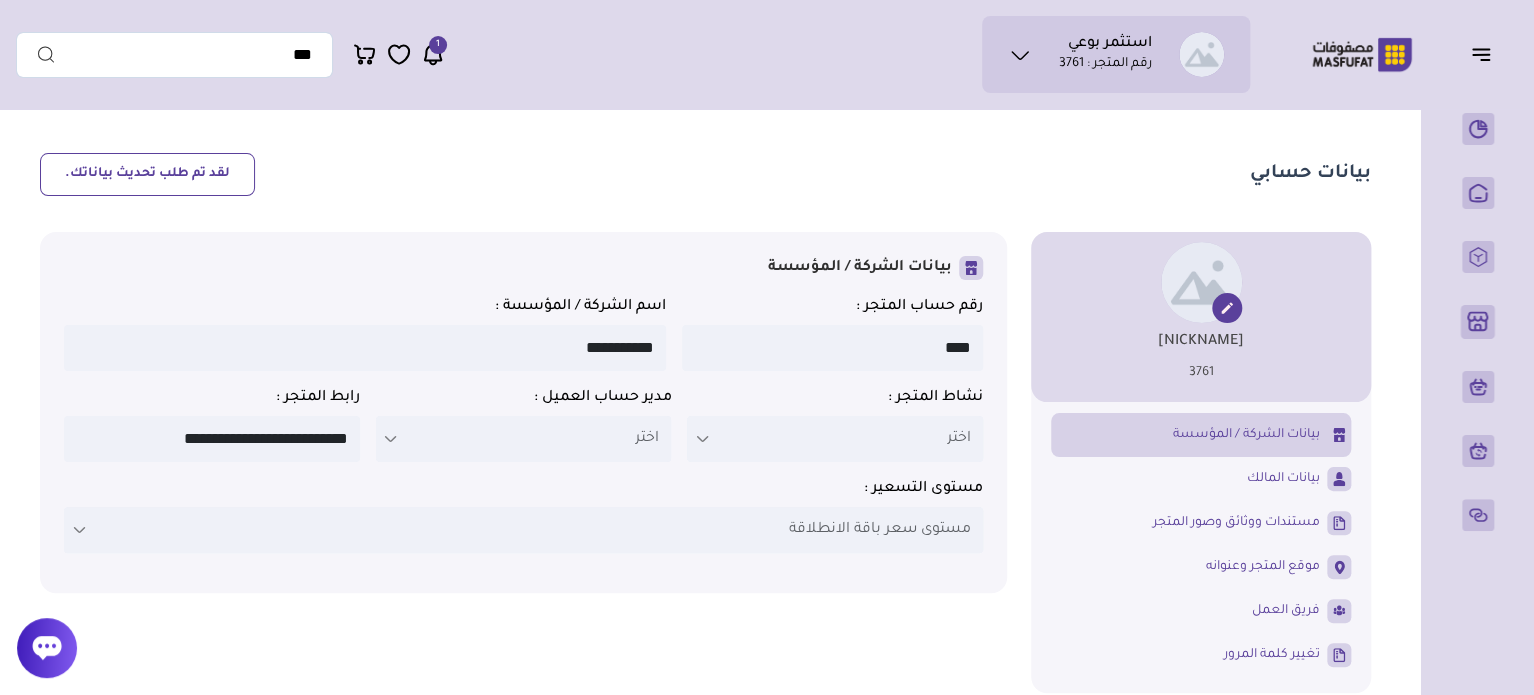 click on "1" at bounding box center (438, 45) 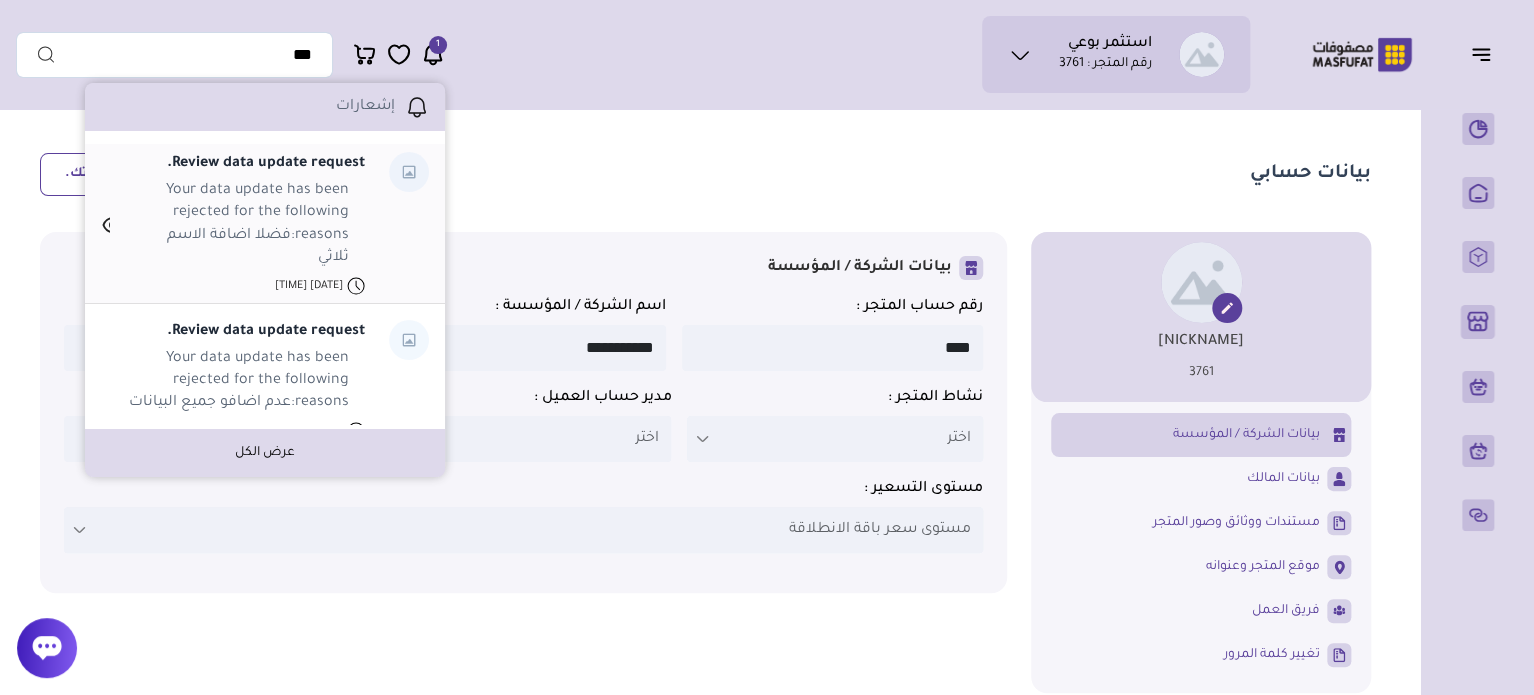 click on "Your data update has been rejected for the following reasons:فضلا اضافة الاسم ثلاثي" at bounding box center [233, 225] 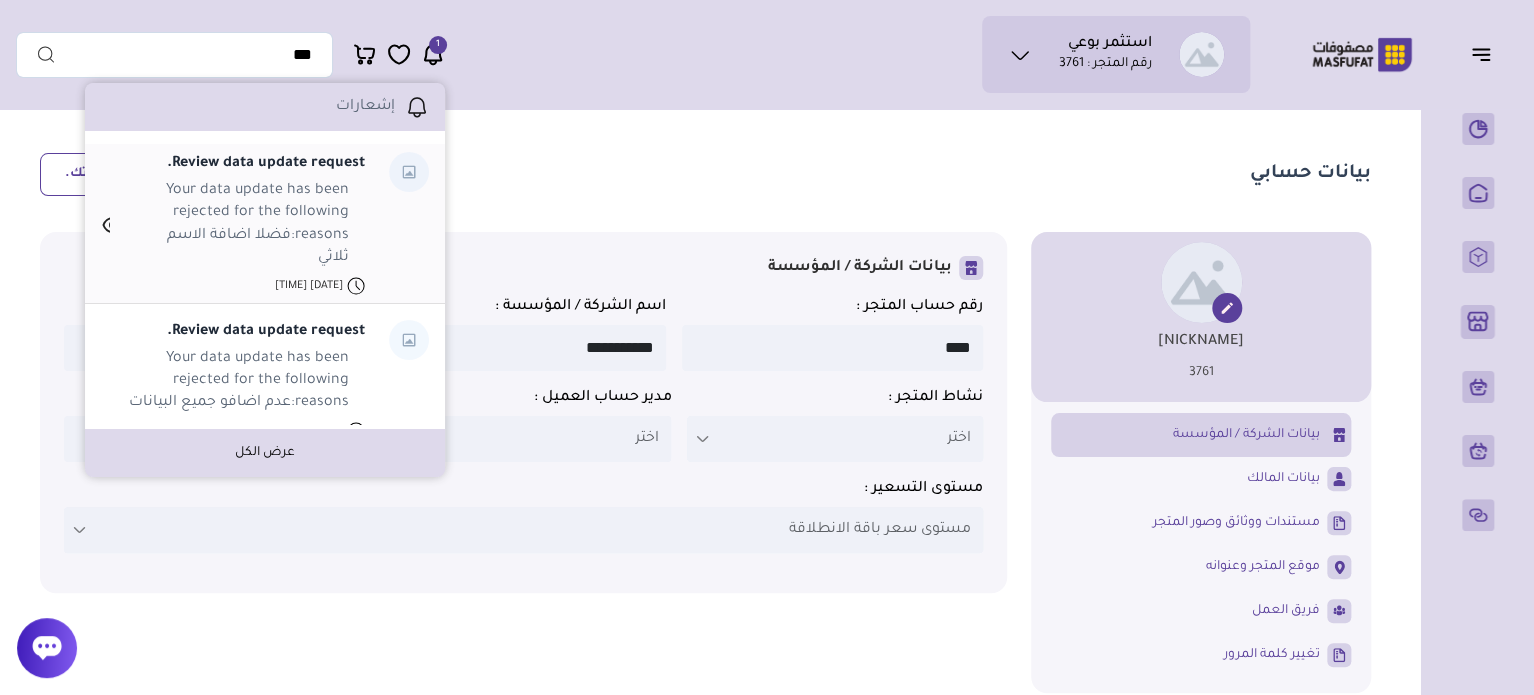 click on "Your data update has been rejected for the following reasons:فضلا اضافة الاسم ثلاثي" at bounding box center (241, 225) 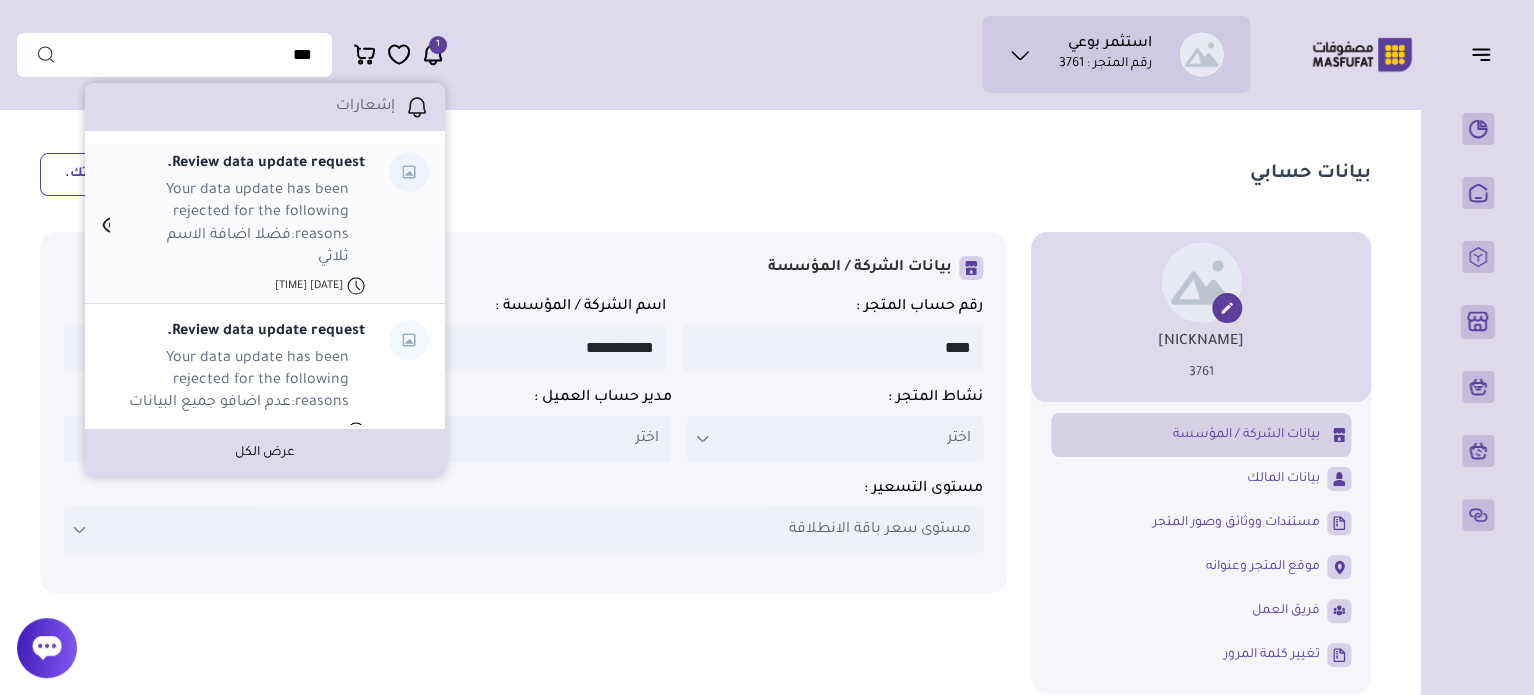 click on "1" at bounding box center (438, 45) 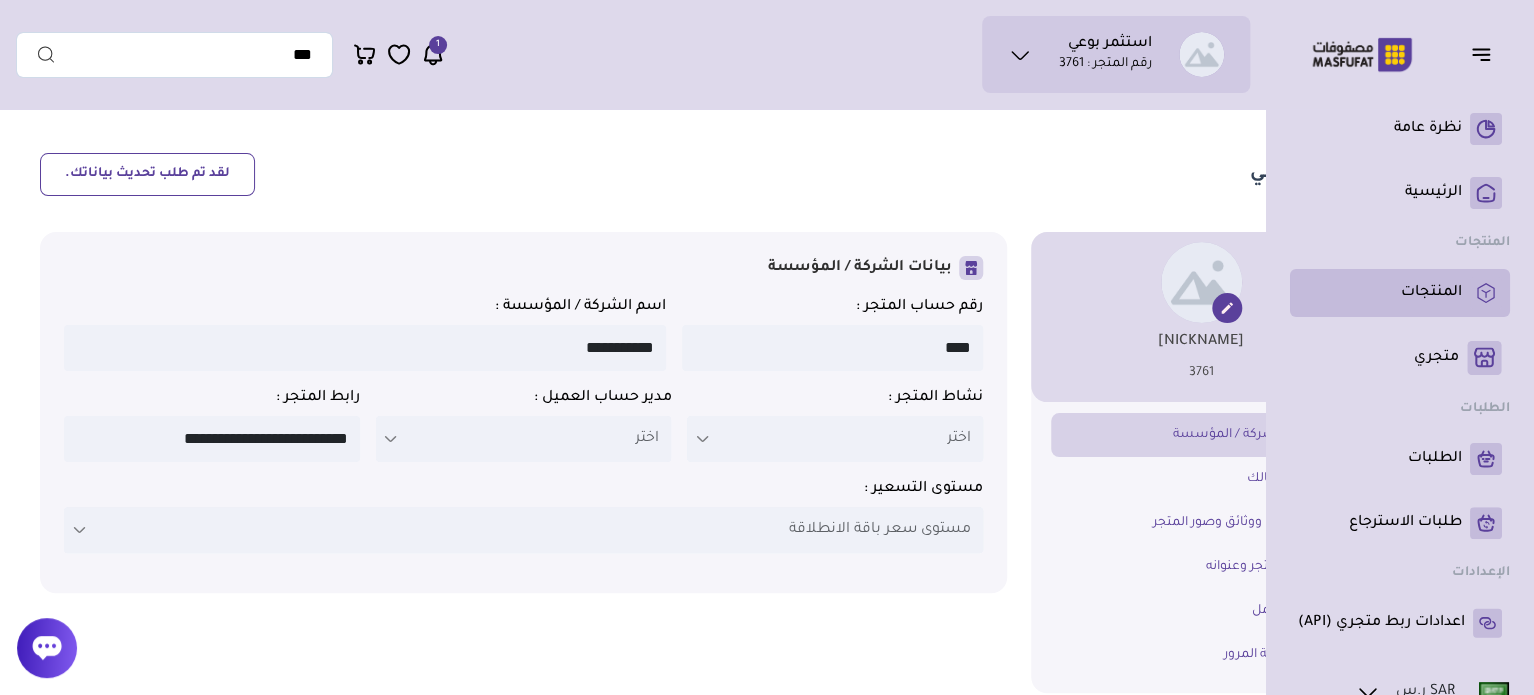 click on "المنتجات" at bounding box center (1431, 293) 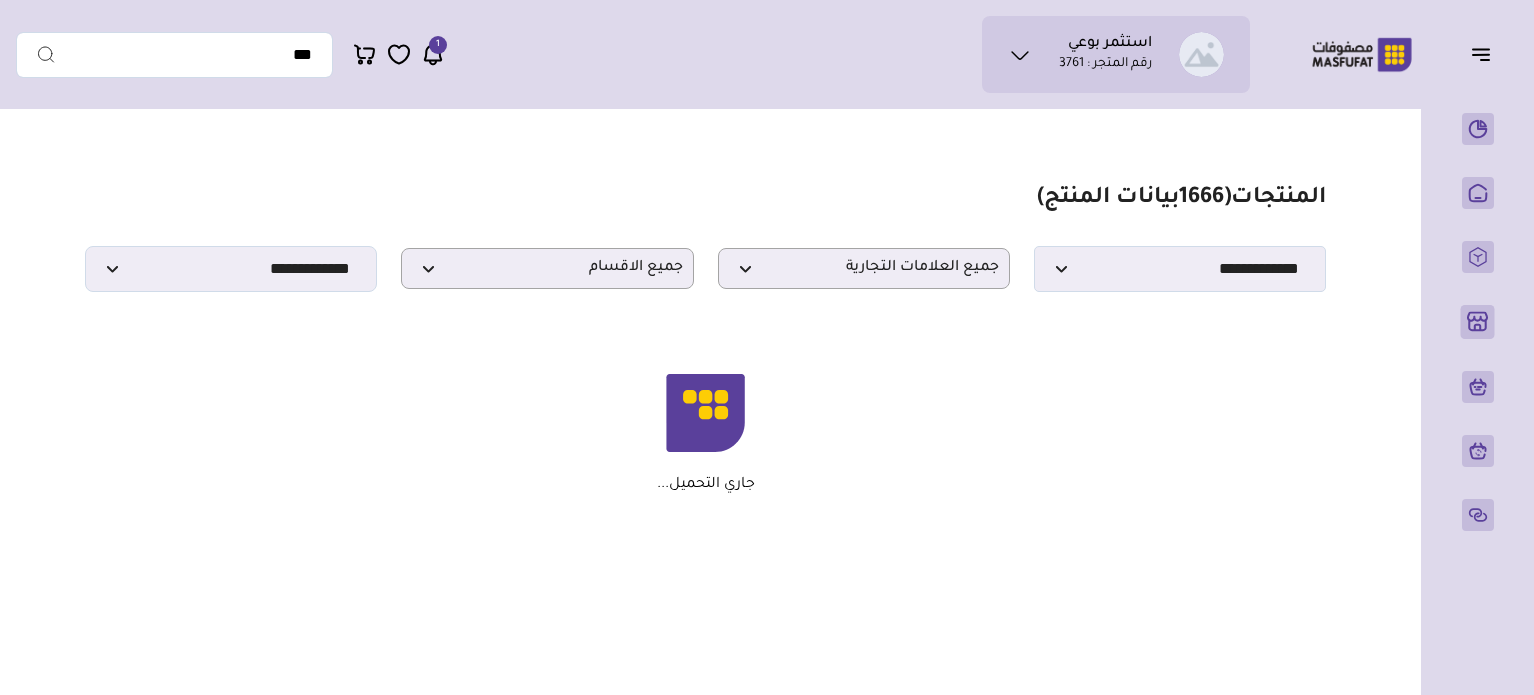 scroll, scrollTop: 0, scrollLeft: 0, axis: both 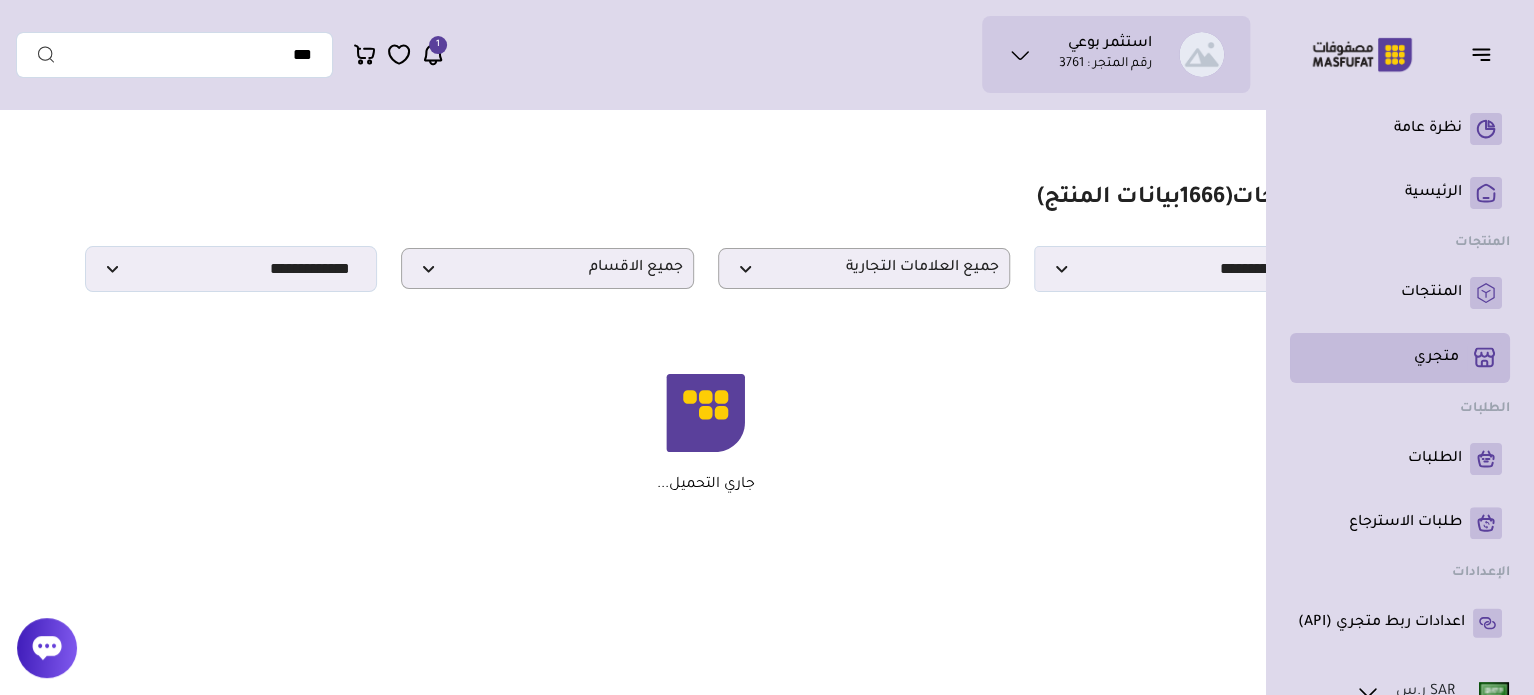 click on "متجري  ( 0 )" at bounding box center [1436, 358] 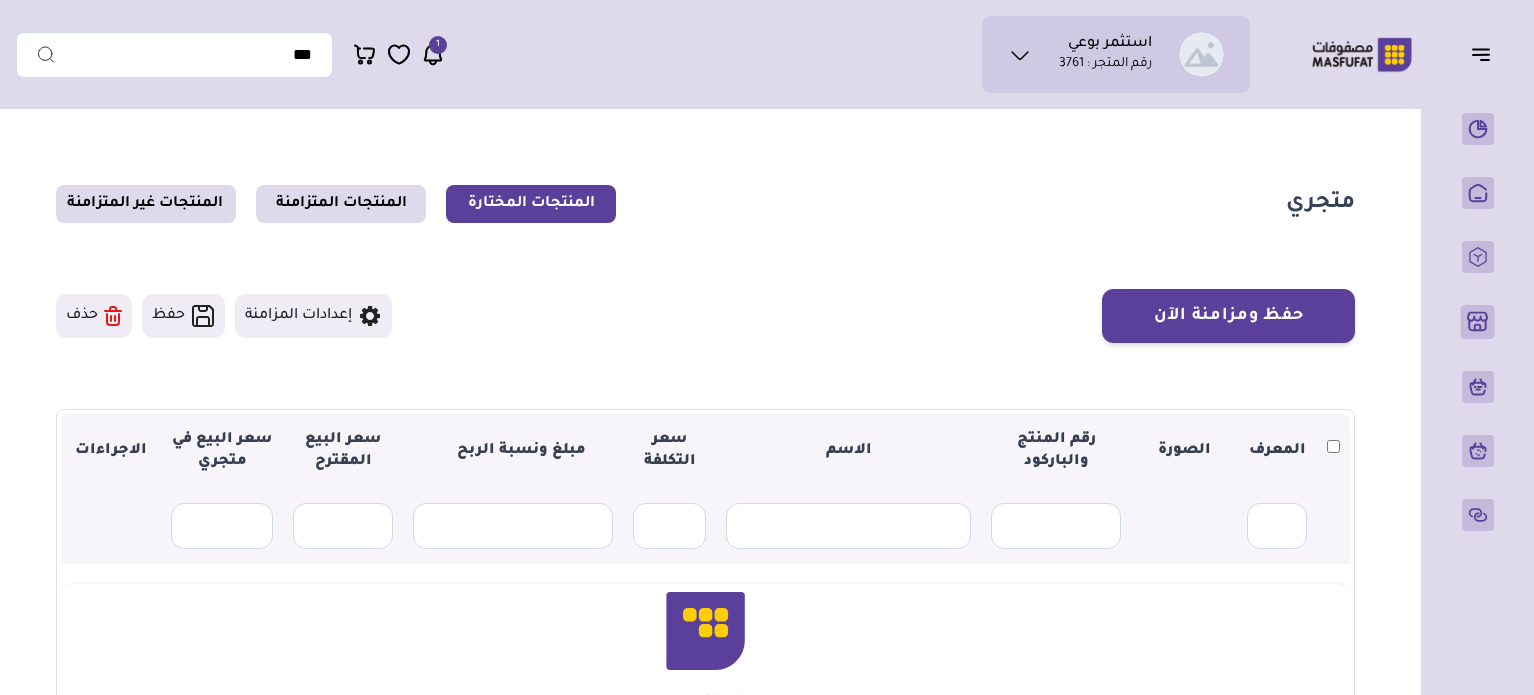 scroll, scrollTop: 0, scrollLeft: 0, axis: both 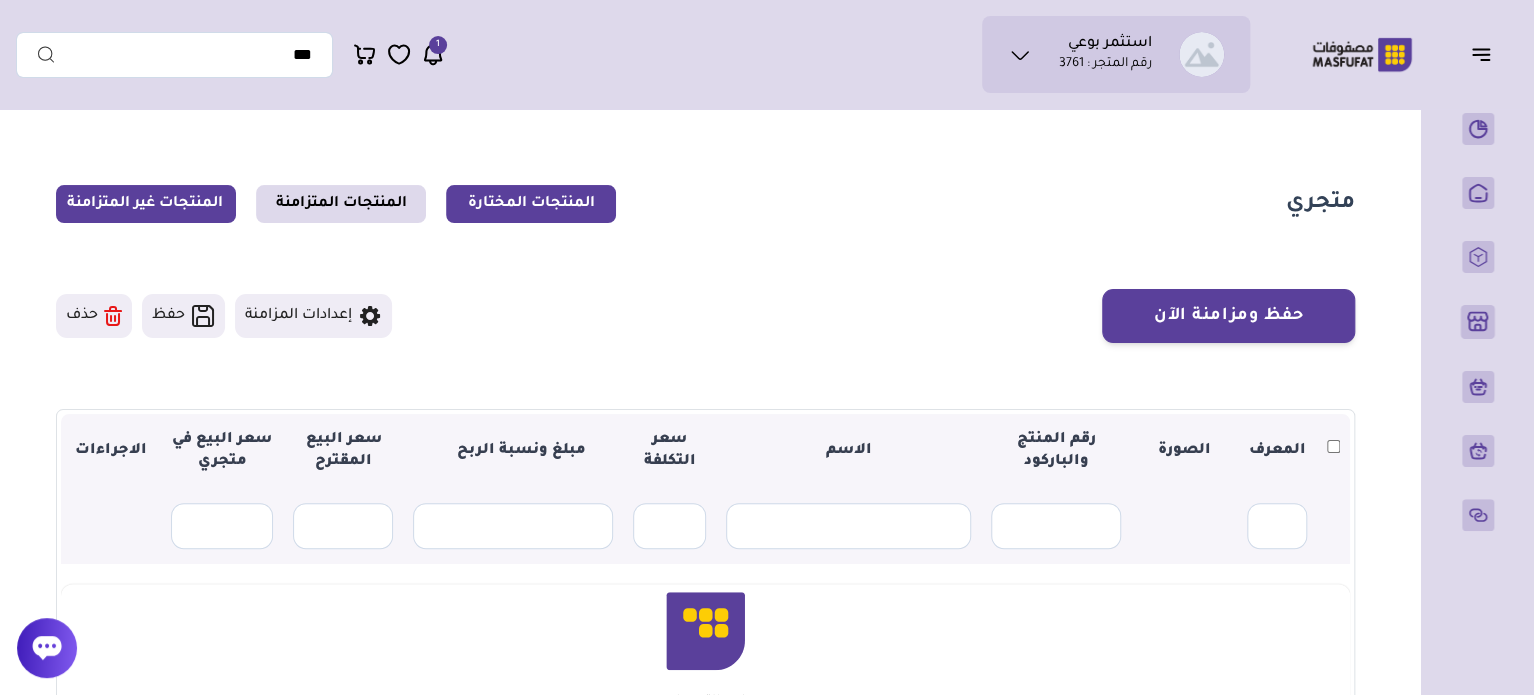 click on "المنتجات غير المتزامنة" at bounding box center [146, 204] 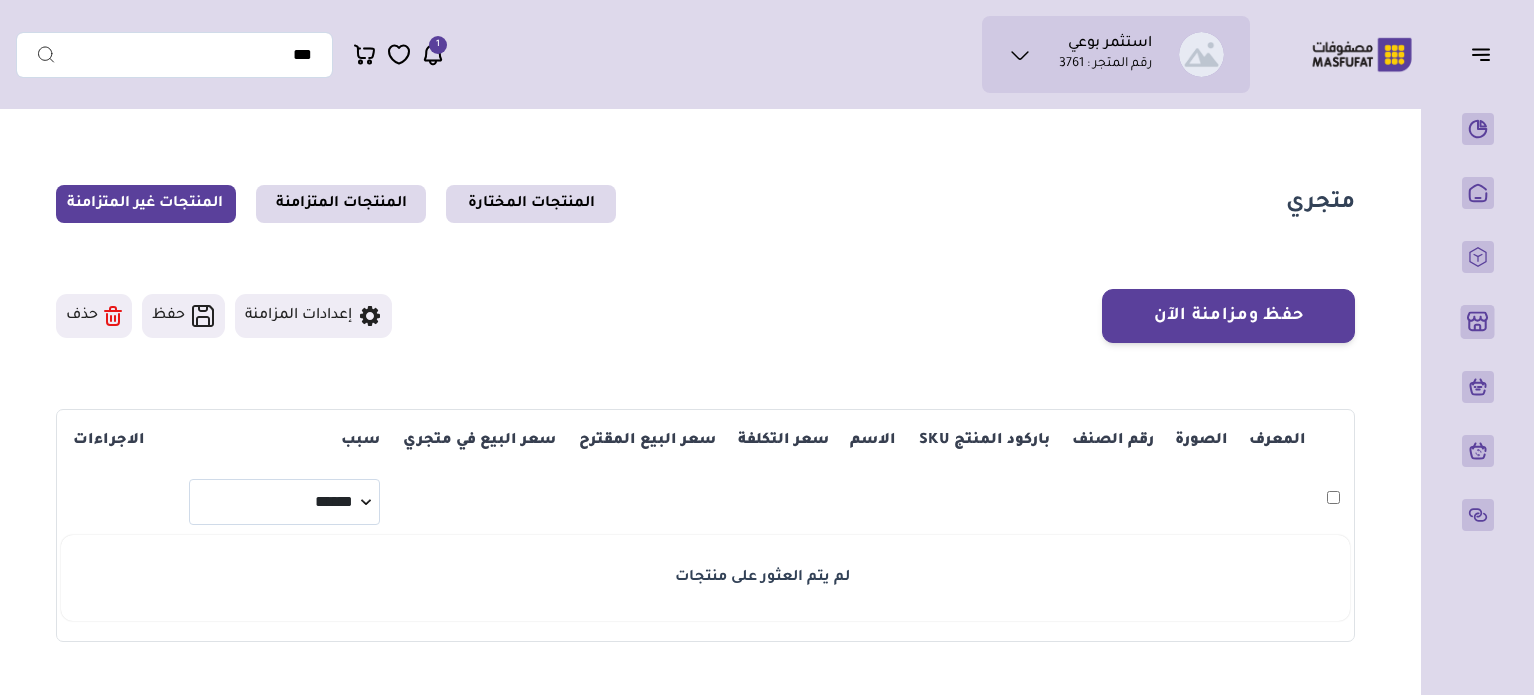 scroll, scrollTop: 0, scrollLeft: 0, axis: both 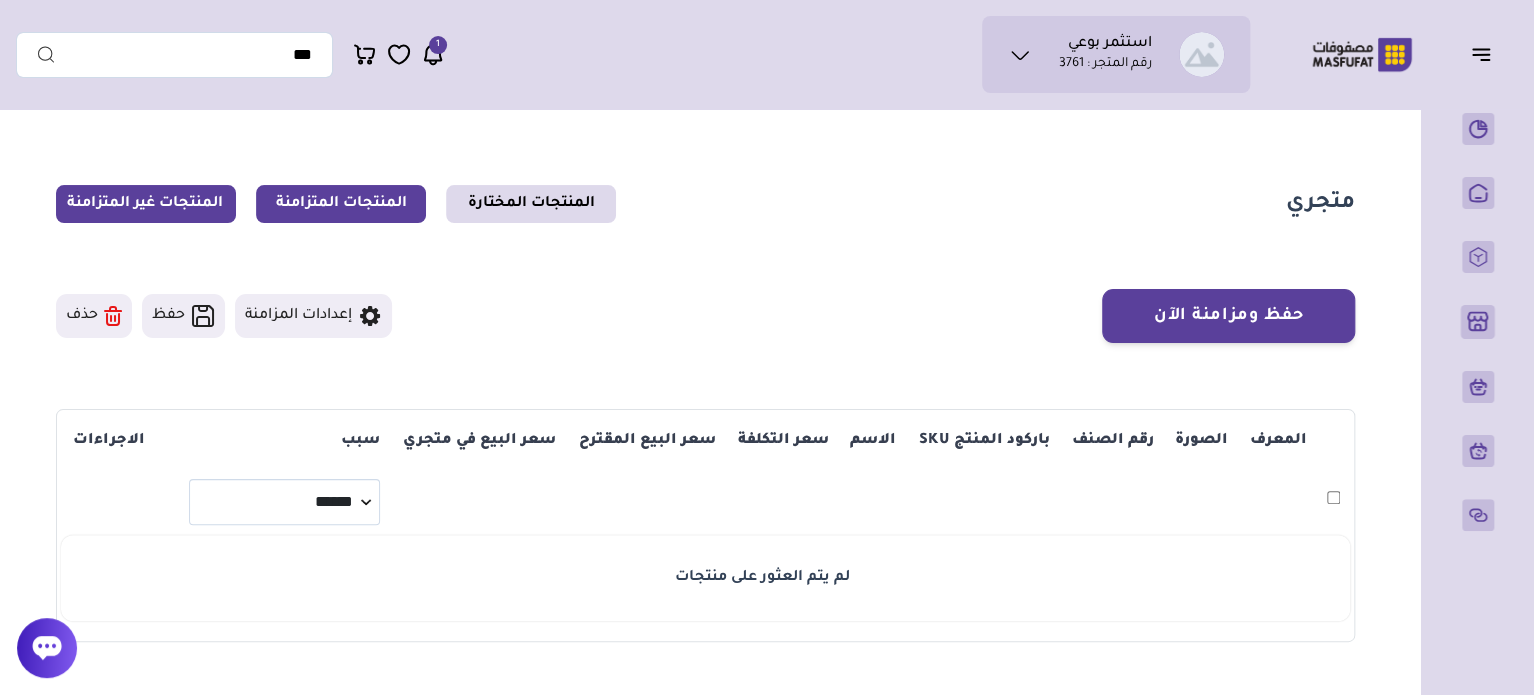 click on "المنتجات المتزامنة" at bounding box center (341, 204) 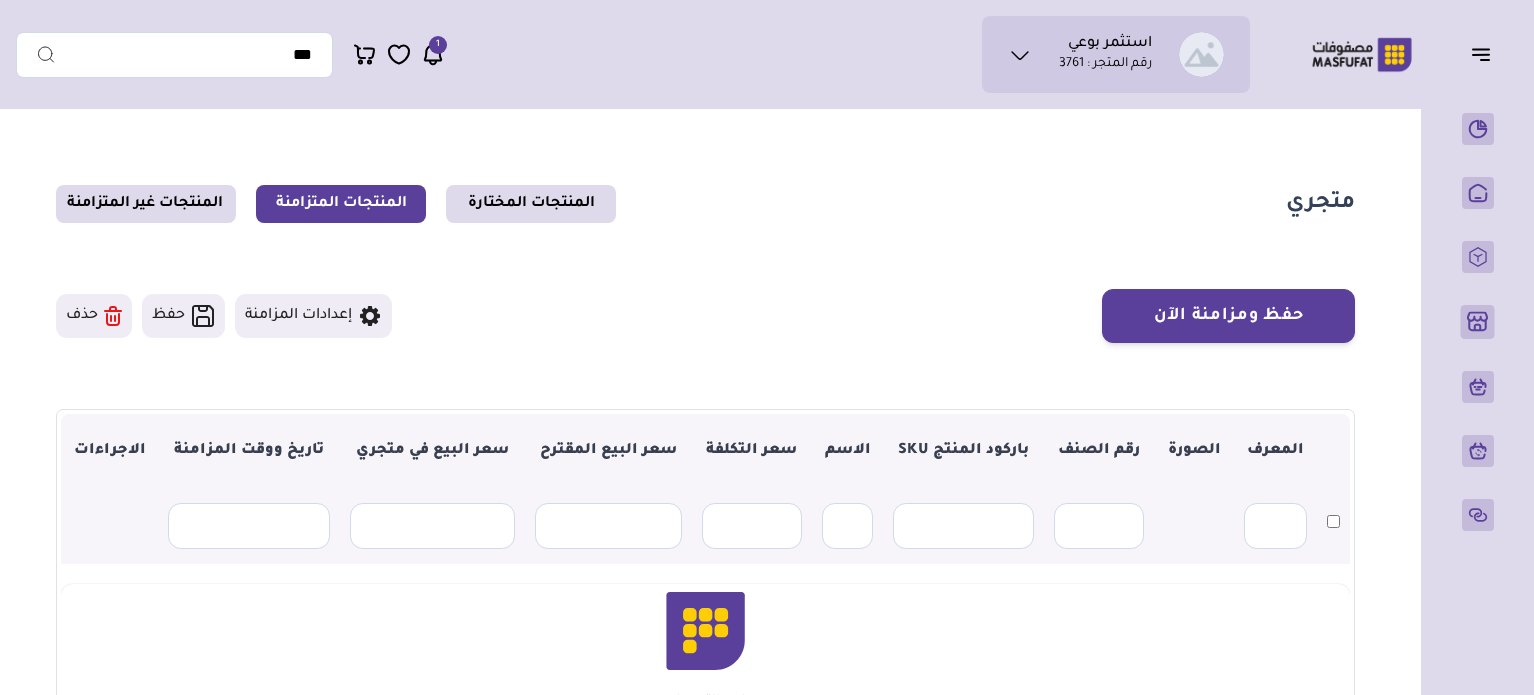 scroll, scrollTop: 0, scrollLeft: 0, axis: both 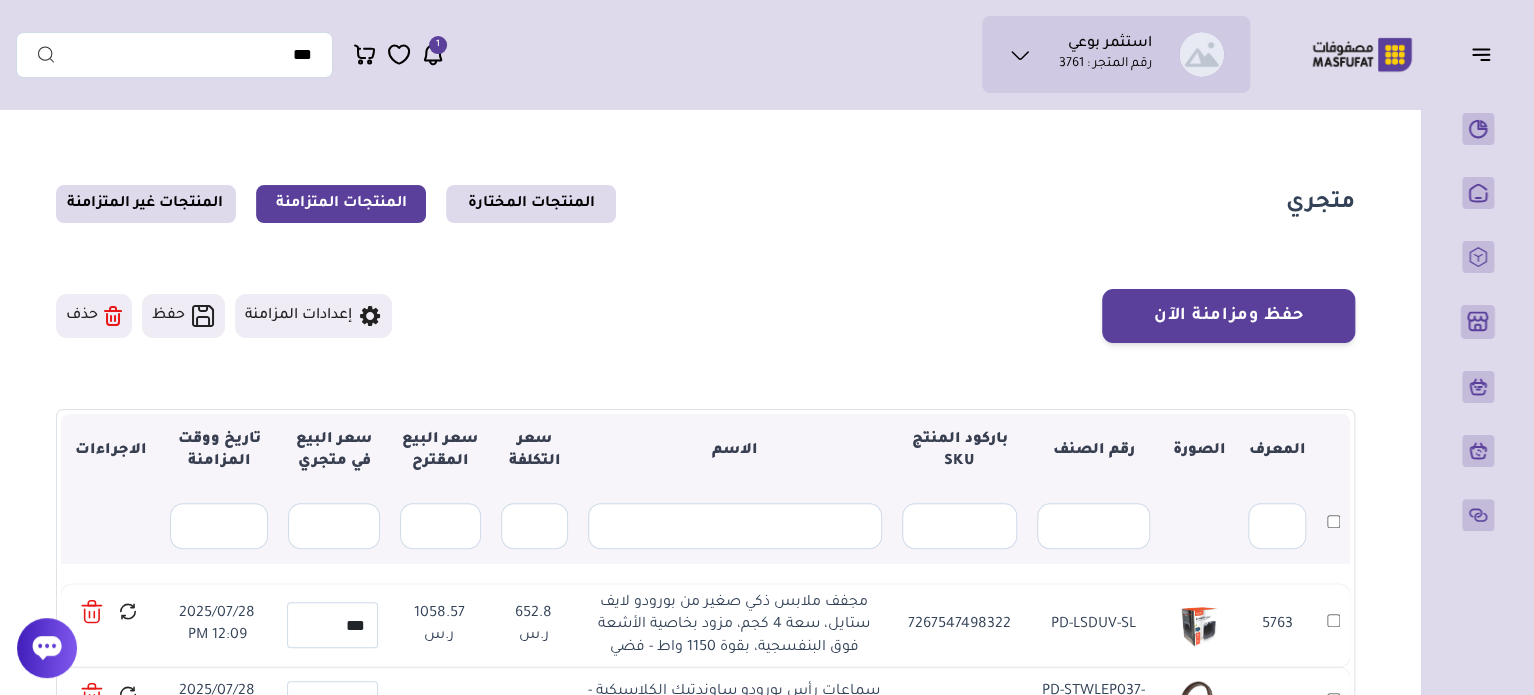 click on "حفظ ومزامنة الآن
حفظ ومزامنة الآن
إعدادات المزامنة" at bounding box center [705, 316] 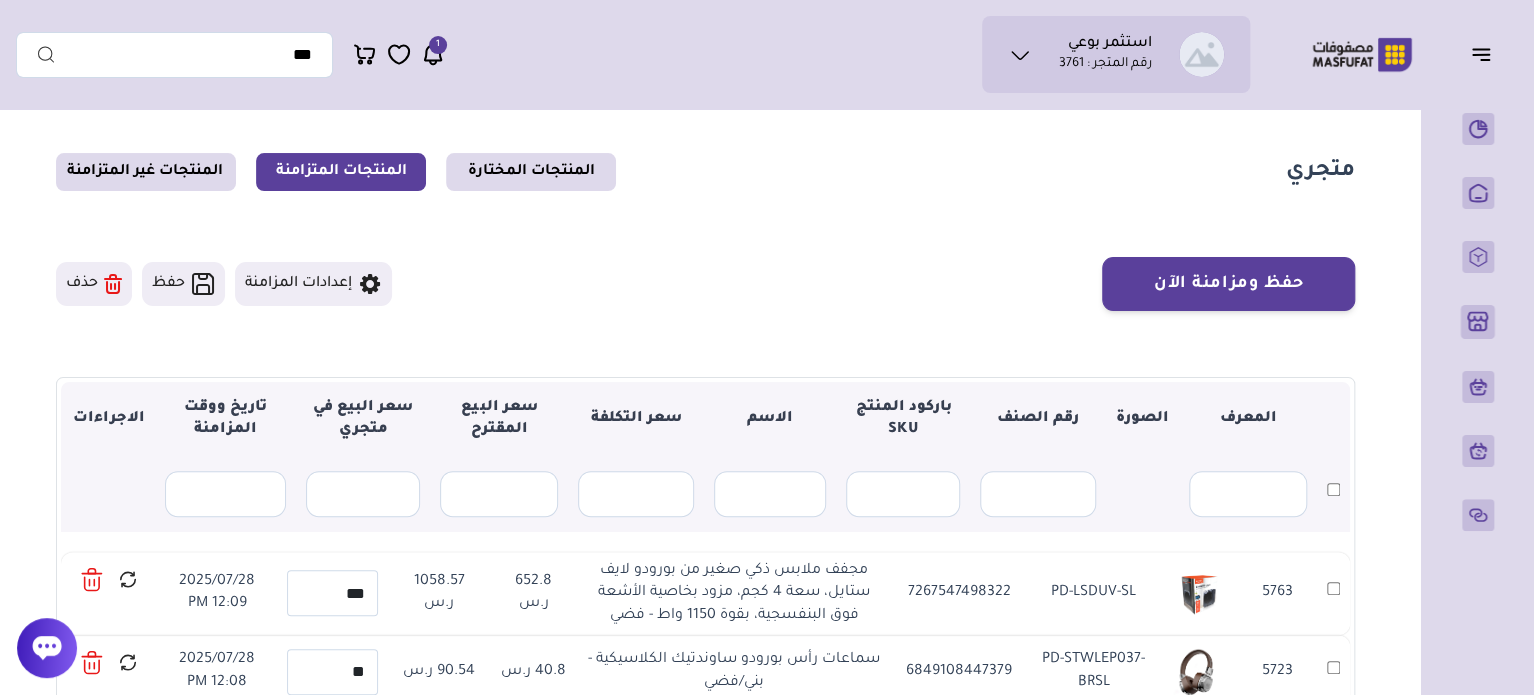 scroll, scrollTop: 0, scrollLeft: 0, axis: both 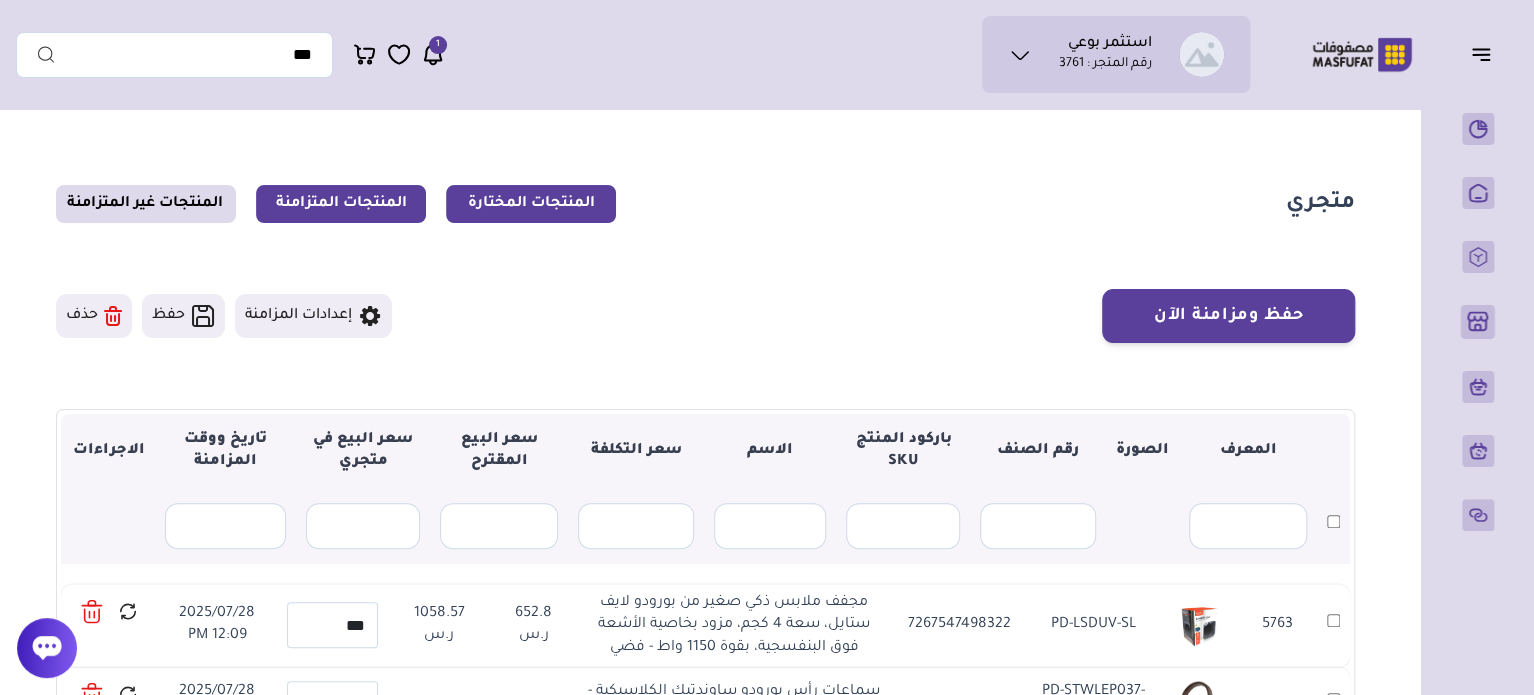 click on "المنتجات المختارة" at bounding box center (531, 204) 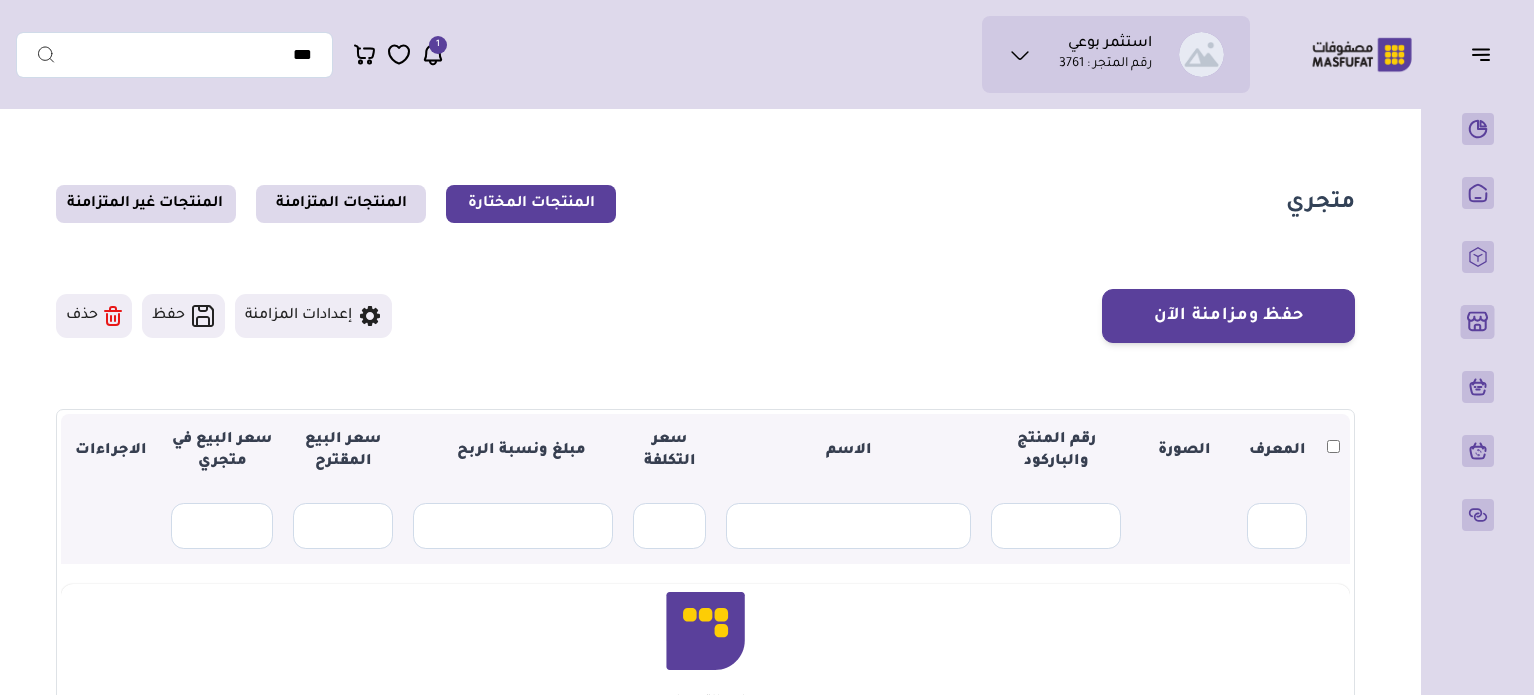 scroll, scrollTop: 0, scrollLeft: 0, axis: both 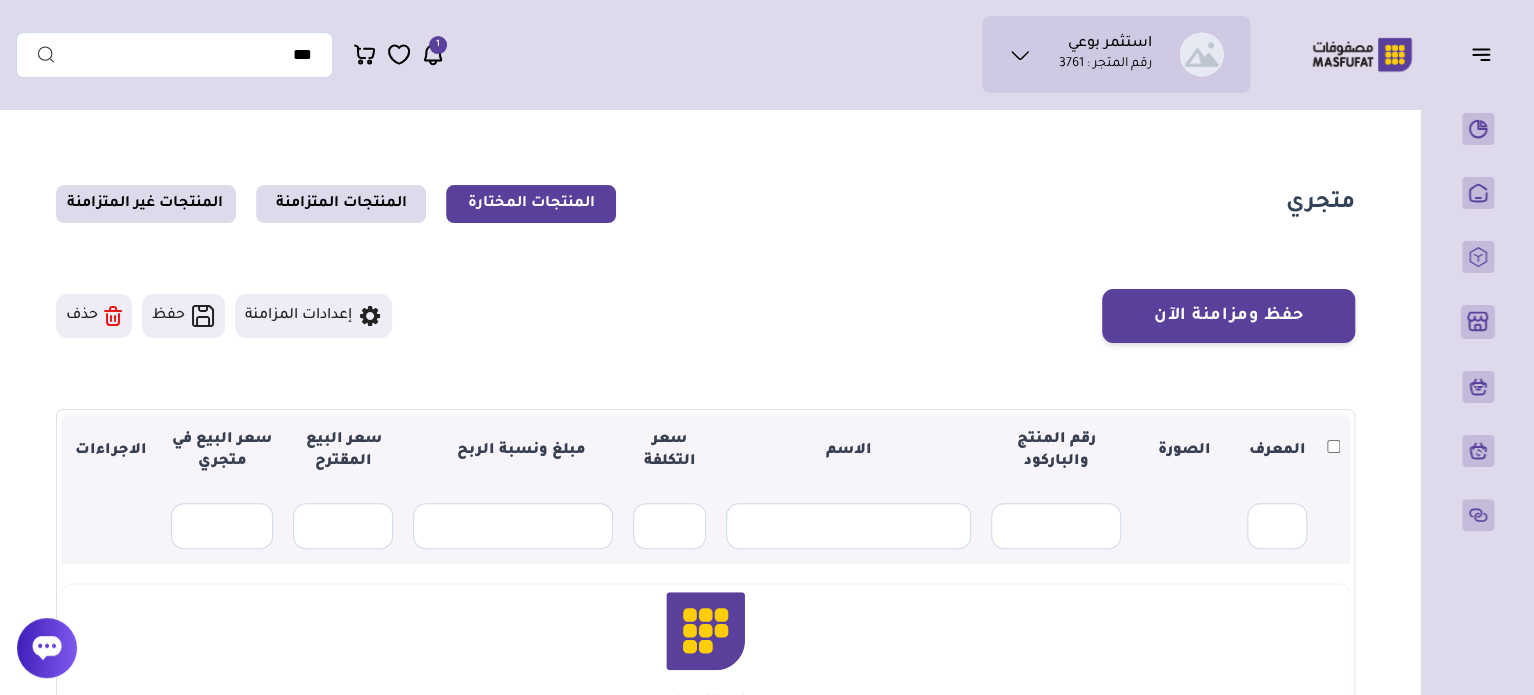 click on "حفظ ومزامنة الآن
حفظ ومزامنة الآن
إعدادات المزامنة" at bounding box center [705, 316] 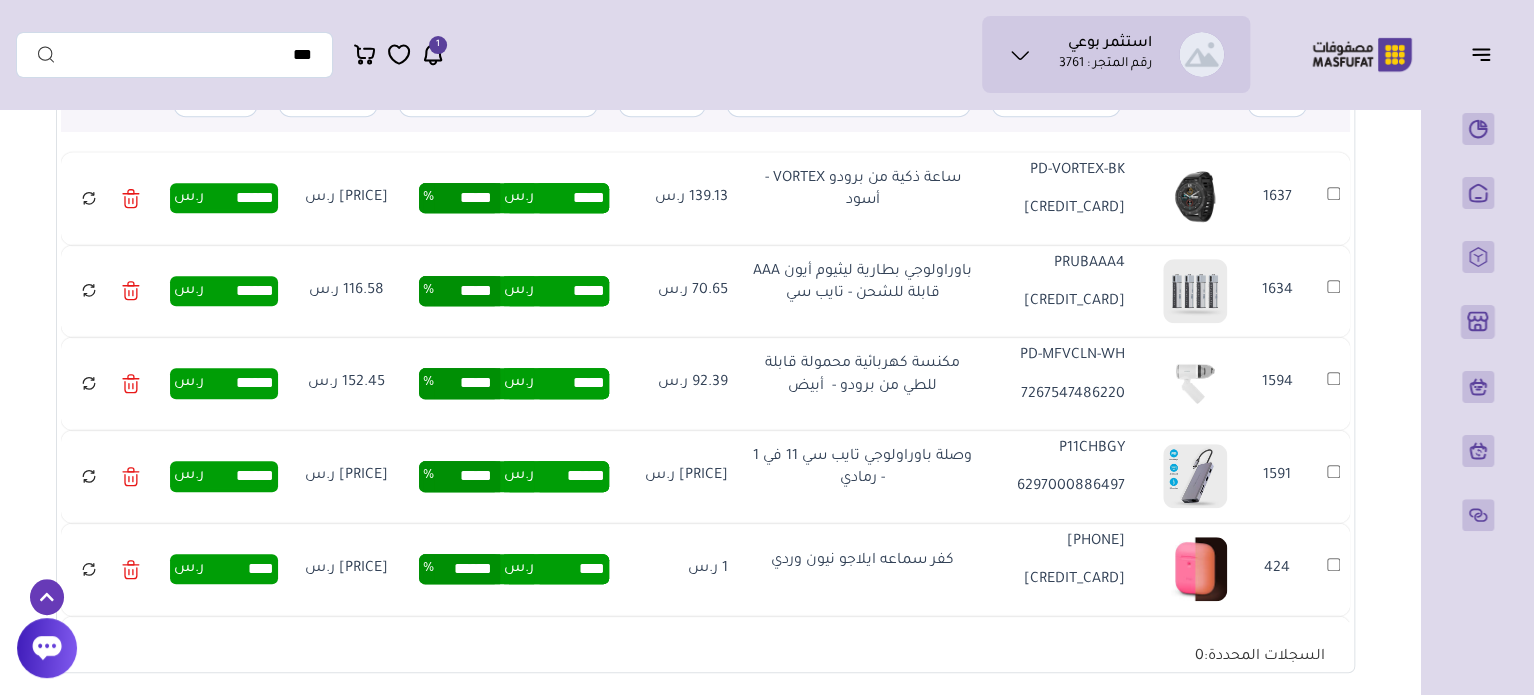 scroll, scrollTop: 392, scrollLeft: 0, axis: vertical 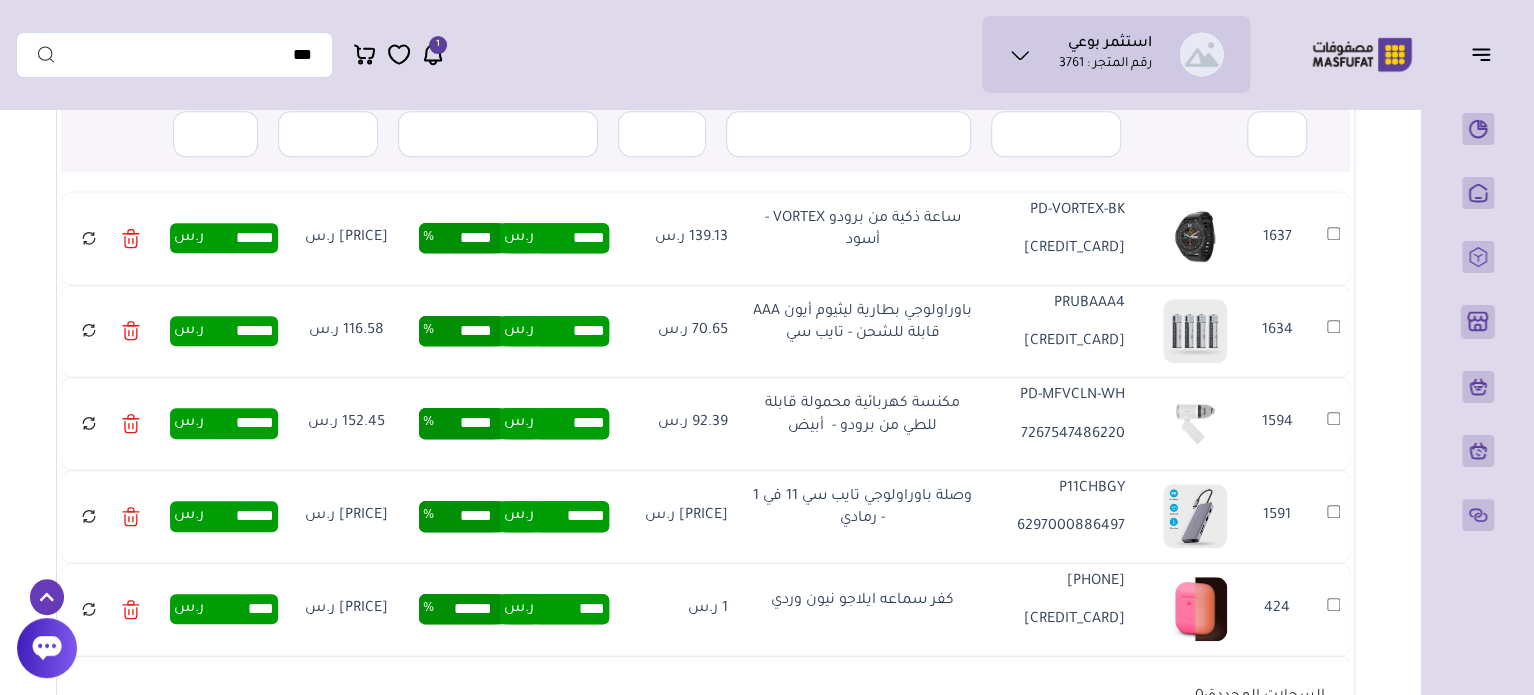 click on "[PRICE] ر.س" at bounding box center [347, 609] 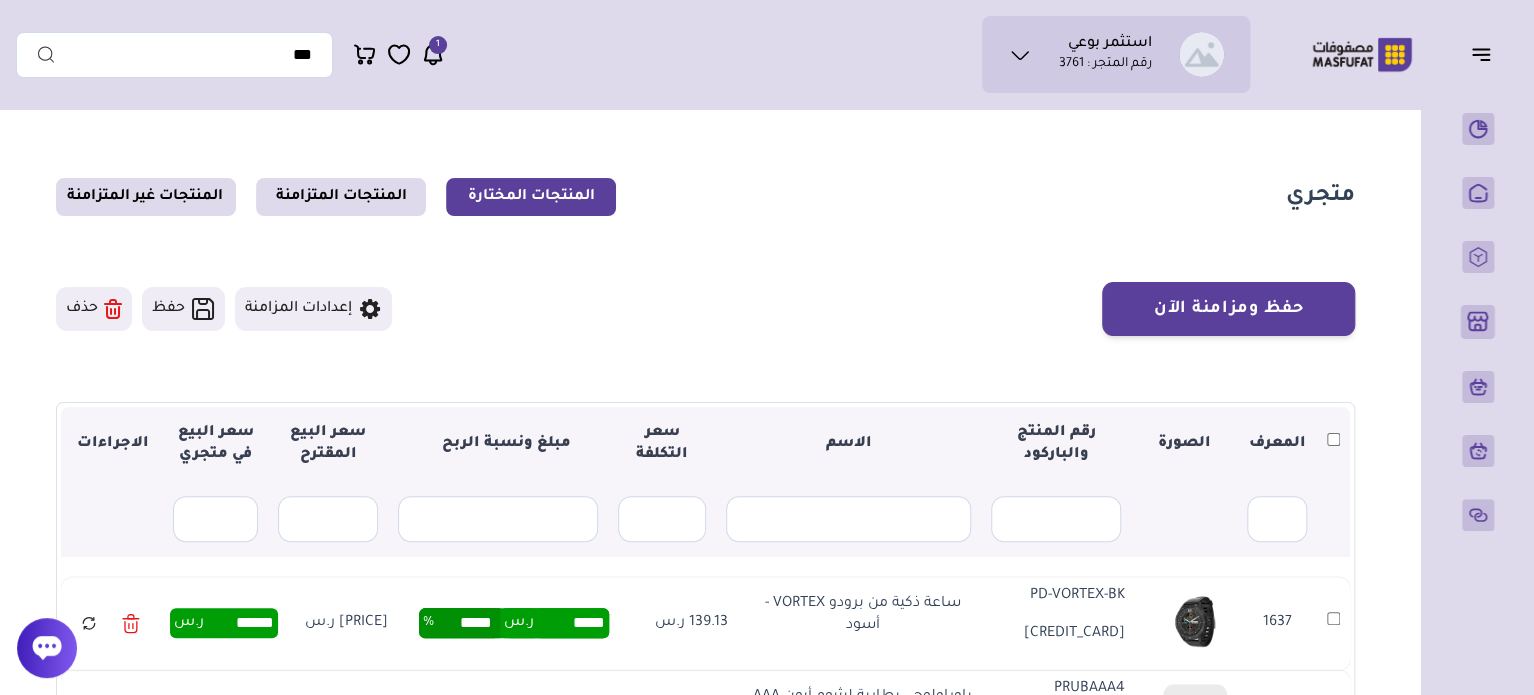 scroll, scrollTop: 0, scrollLeft: 0, axis: both 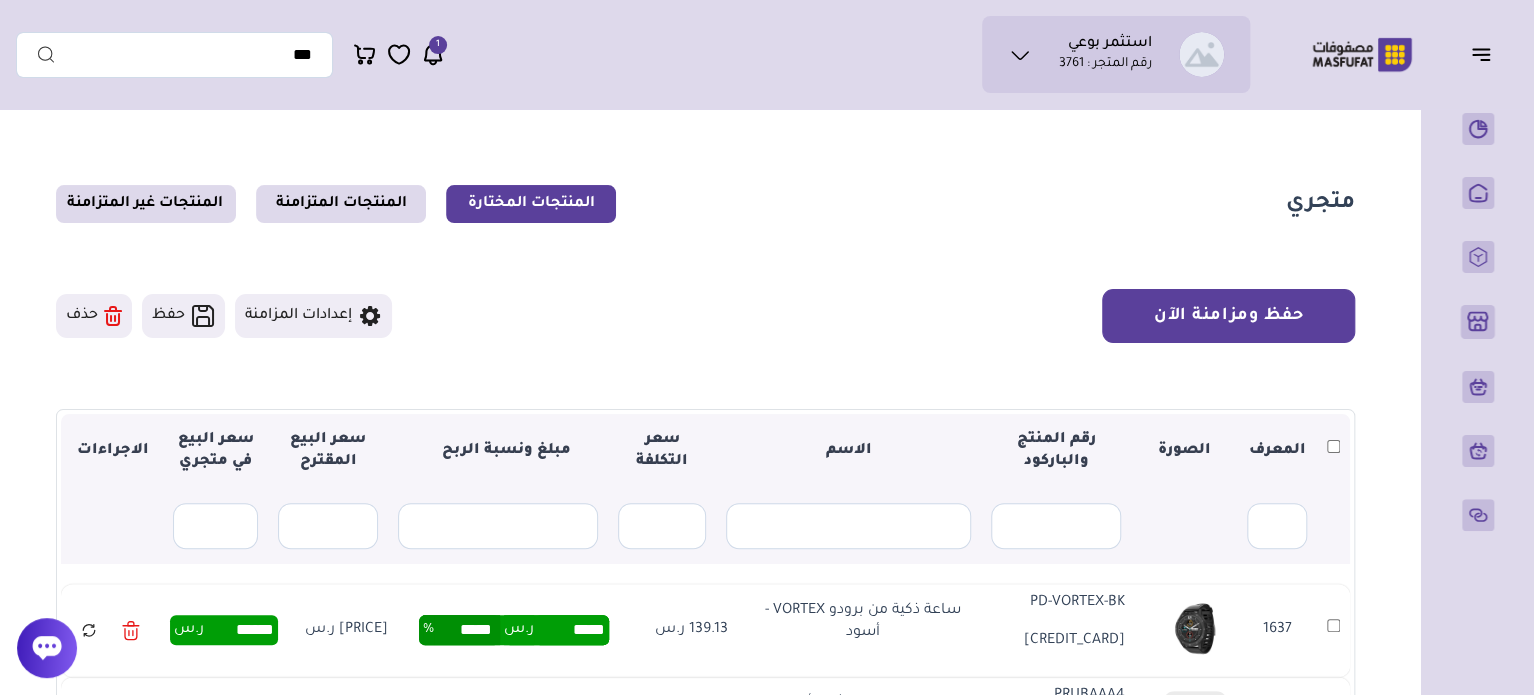 click on "حفظ ومزامنة الآن" at bounding box center (1228, 316) 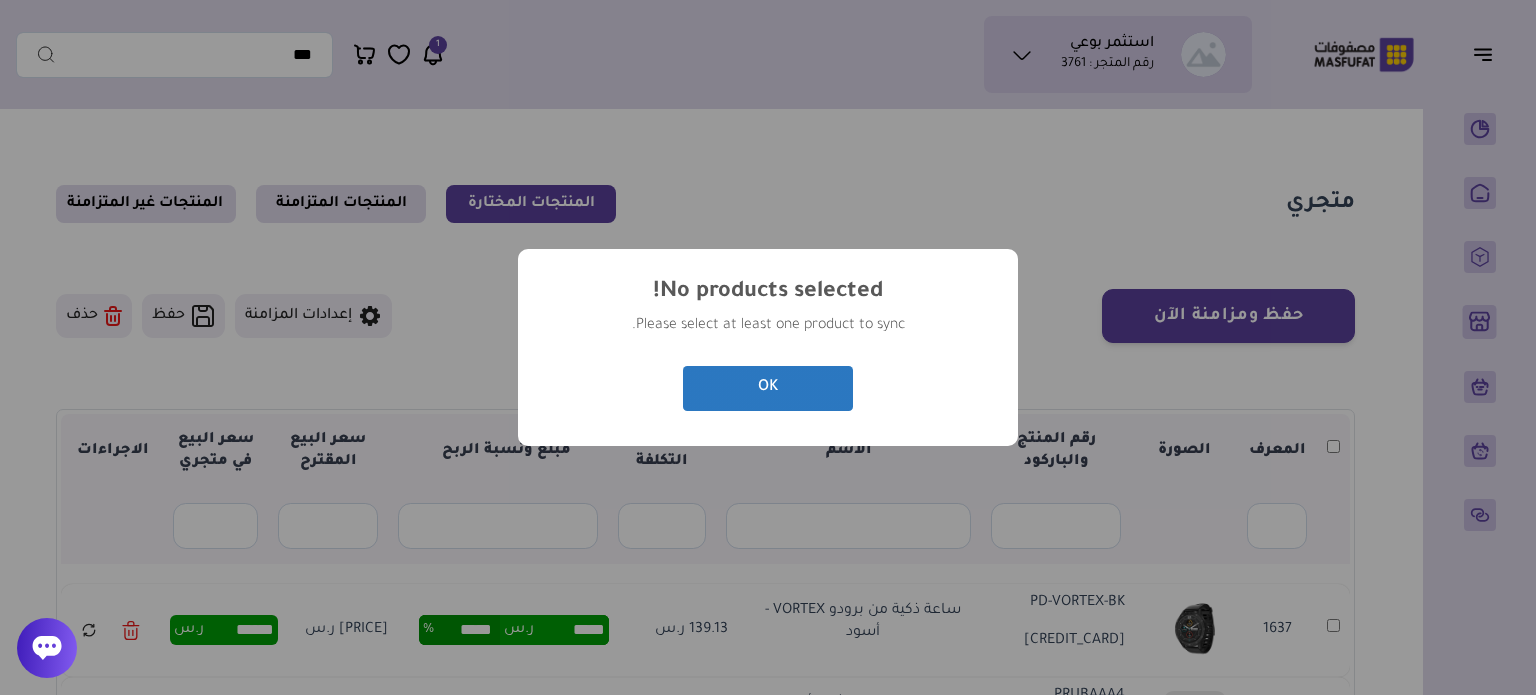 click on "OK" at bounding box center (768, 388) 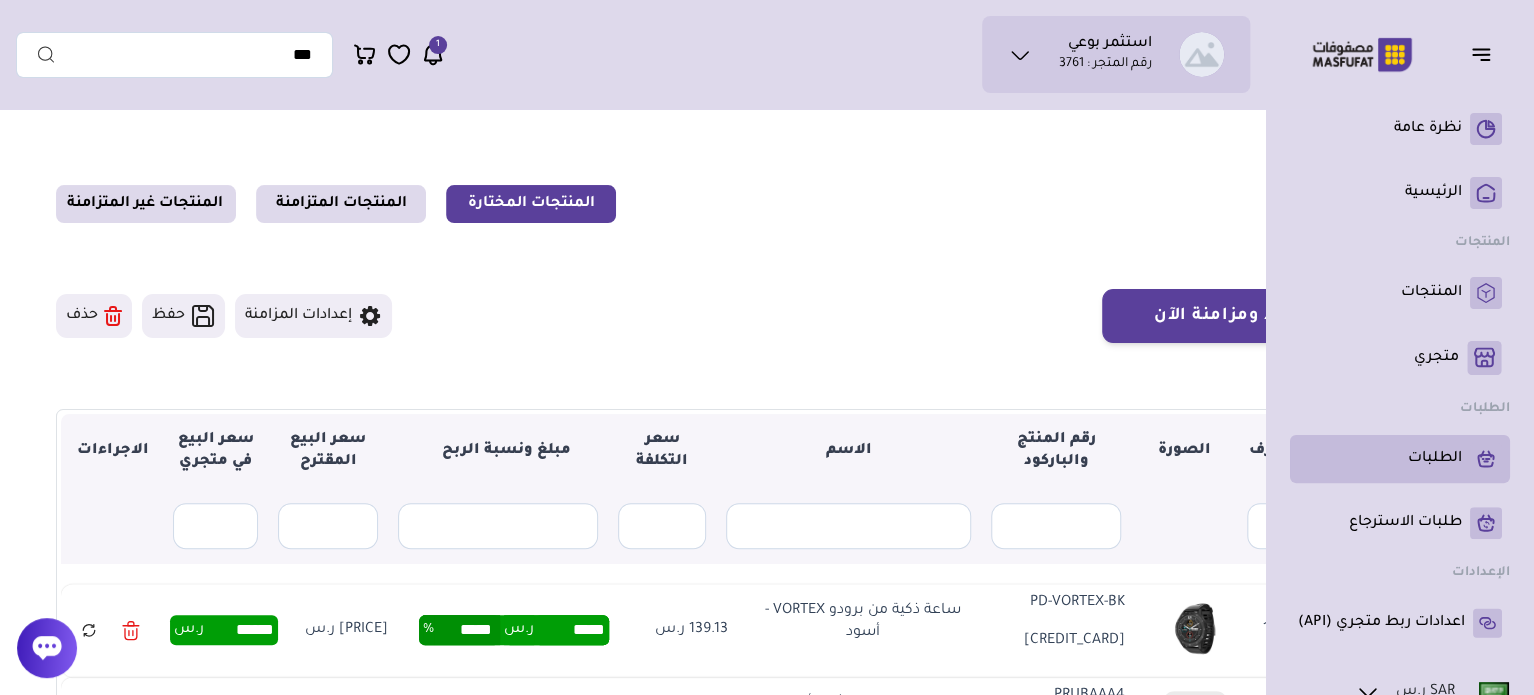 click on "الطلبات" at bounding box center [1435, 459] 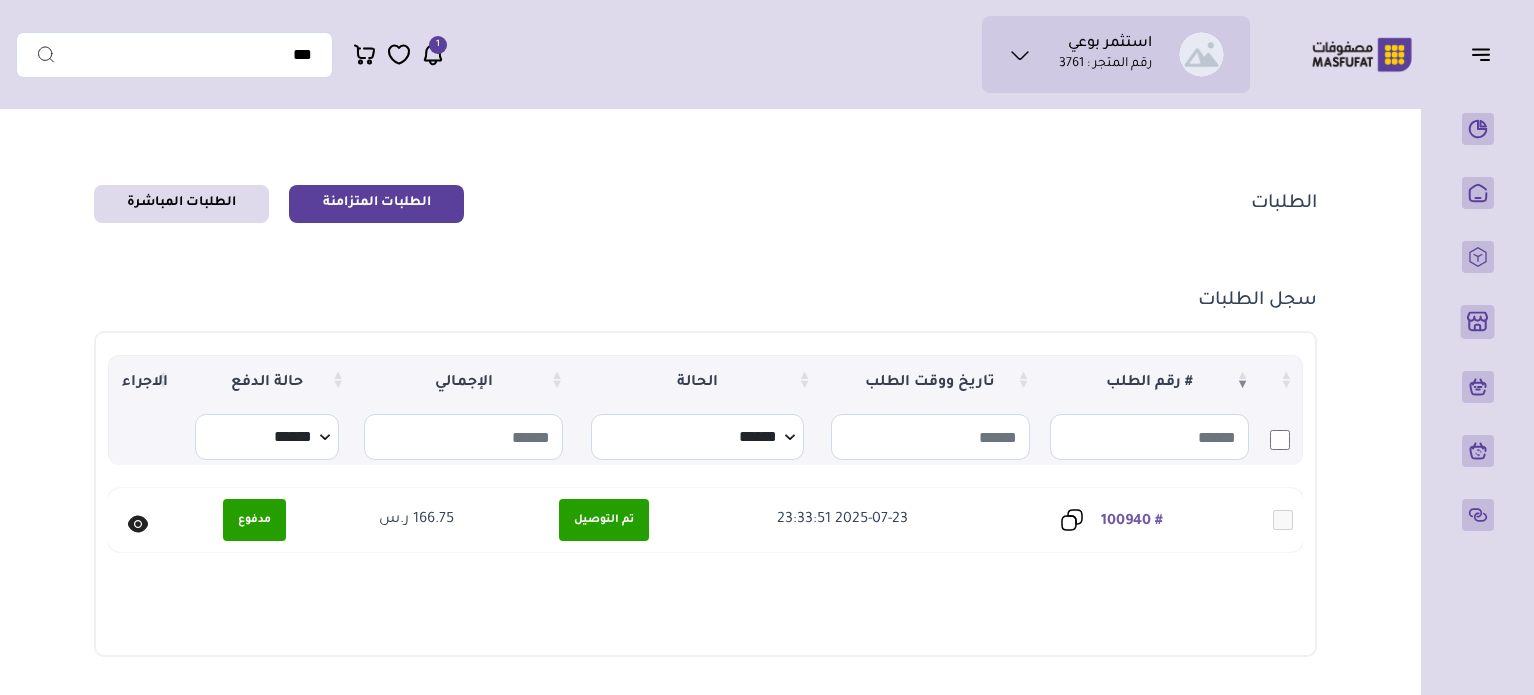 scroll, scrollTop: 0, scrollLeft: 0, axis: both 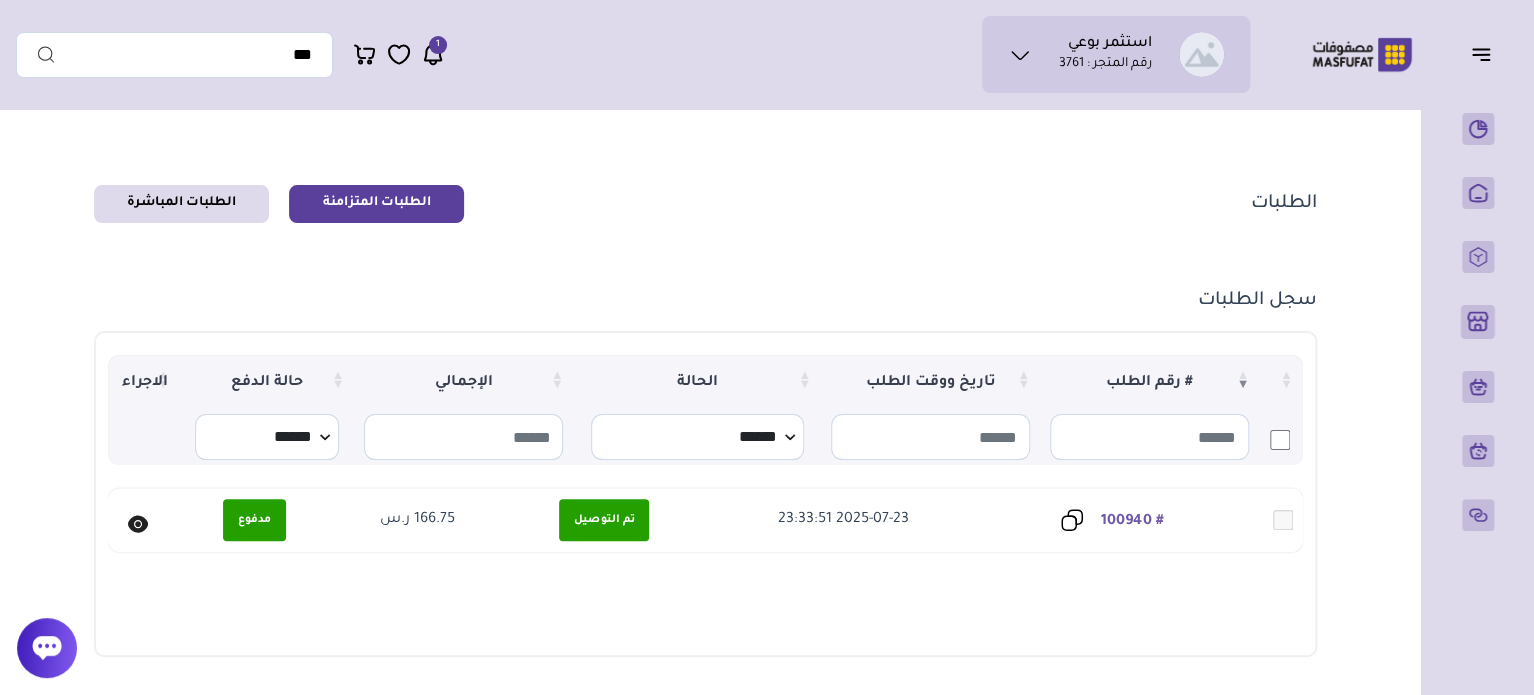 click 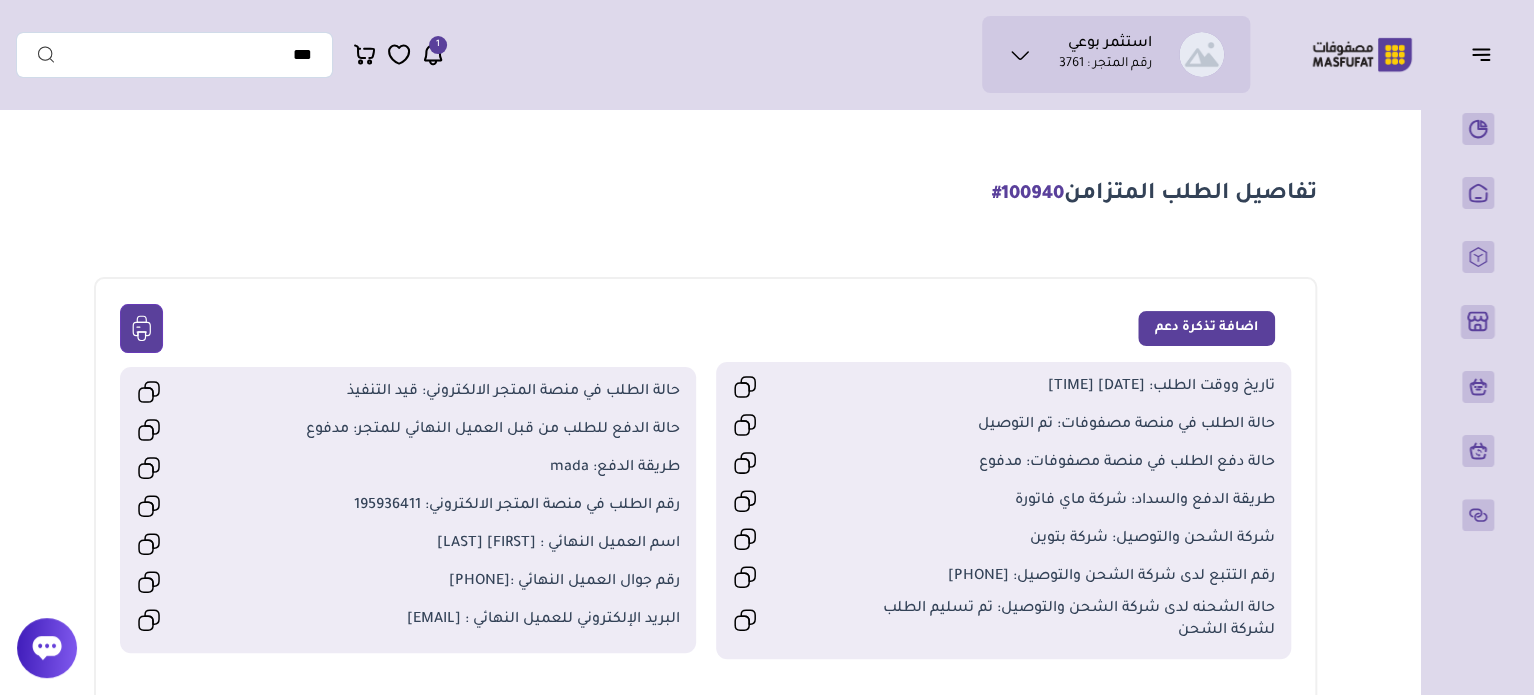 scroll, scrollTop: 0, scrollLeft: 0, axis: both 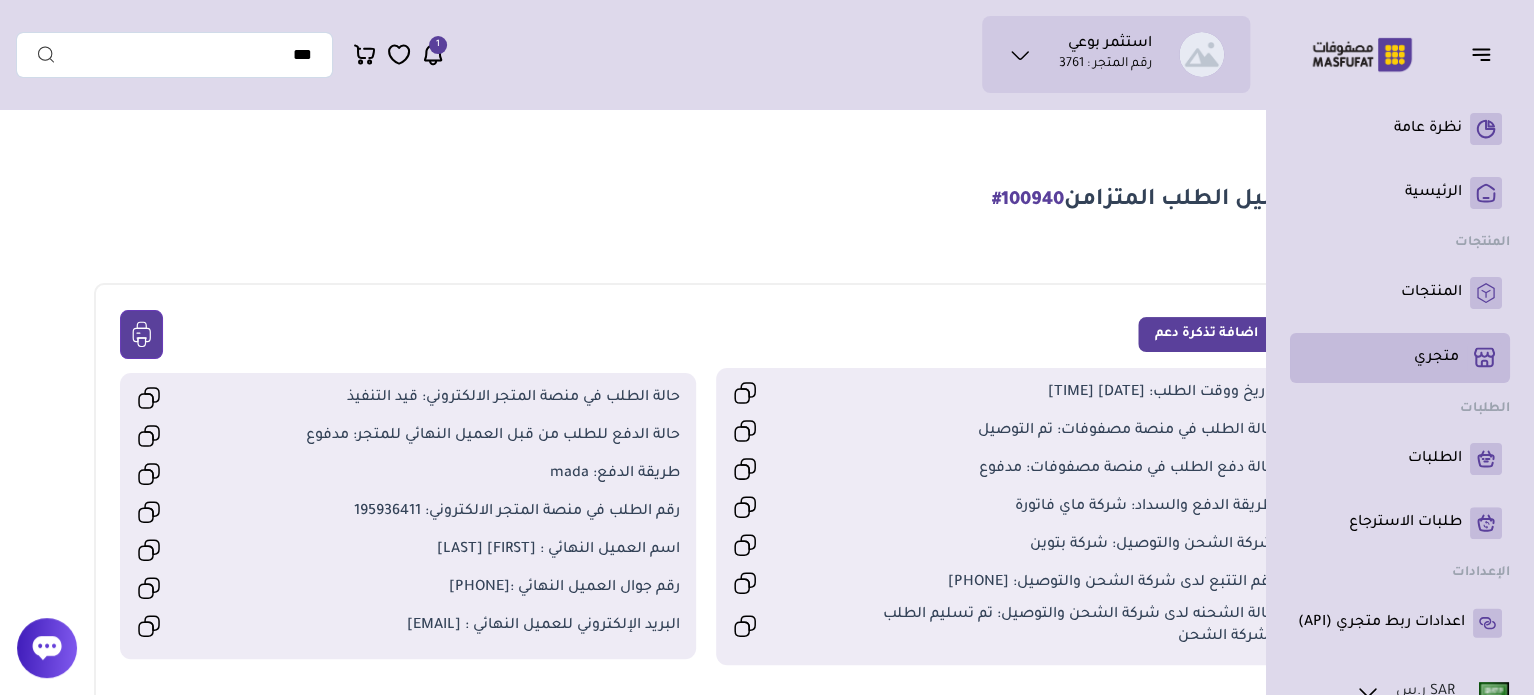 click on "متجري  ( 0 )" at bounding box center (1436, 358) 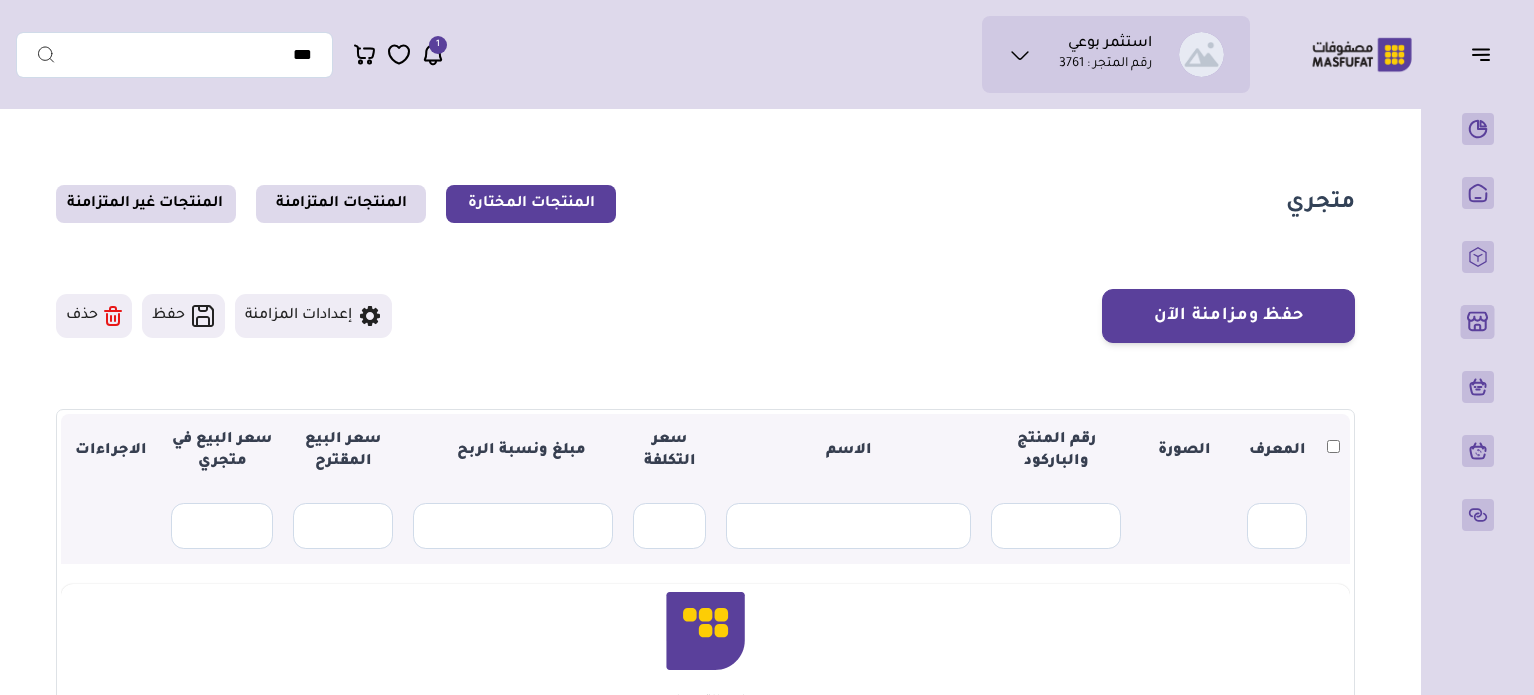 scroll, scrollTop: 0, scrollLeft: 0, axis: both 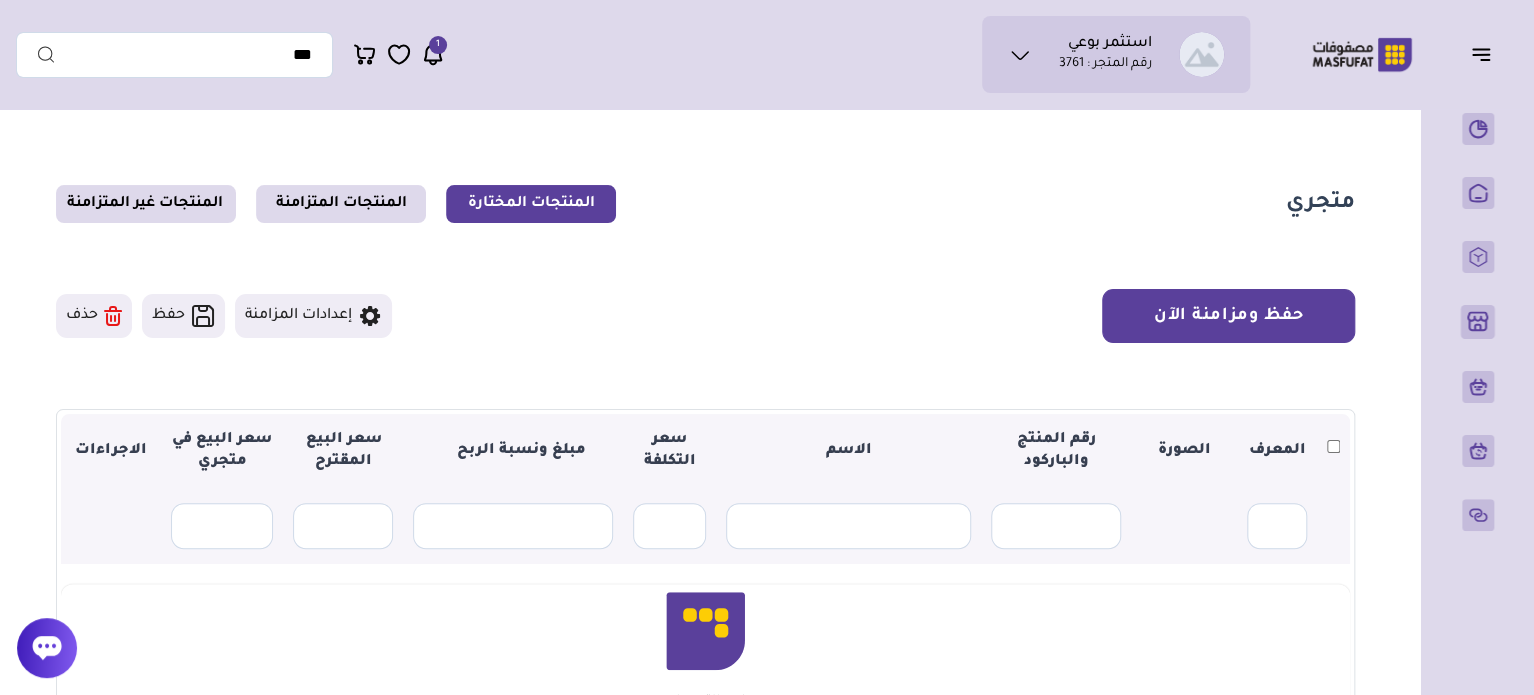 click on "حفظ ومزامنة الآن" at bounding box center [1228, 316] 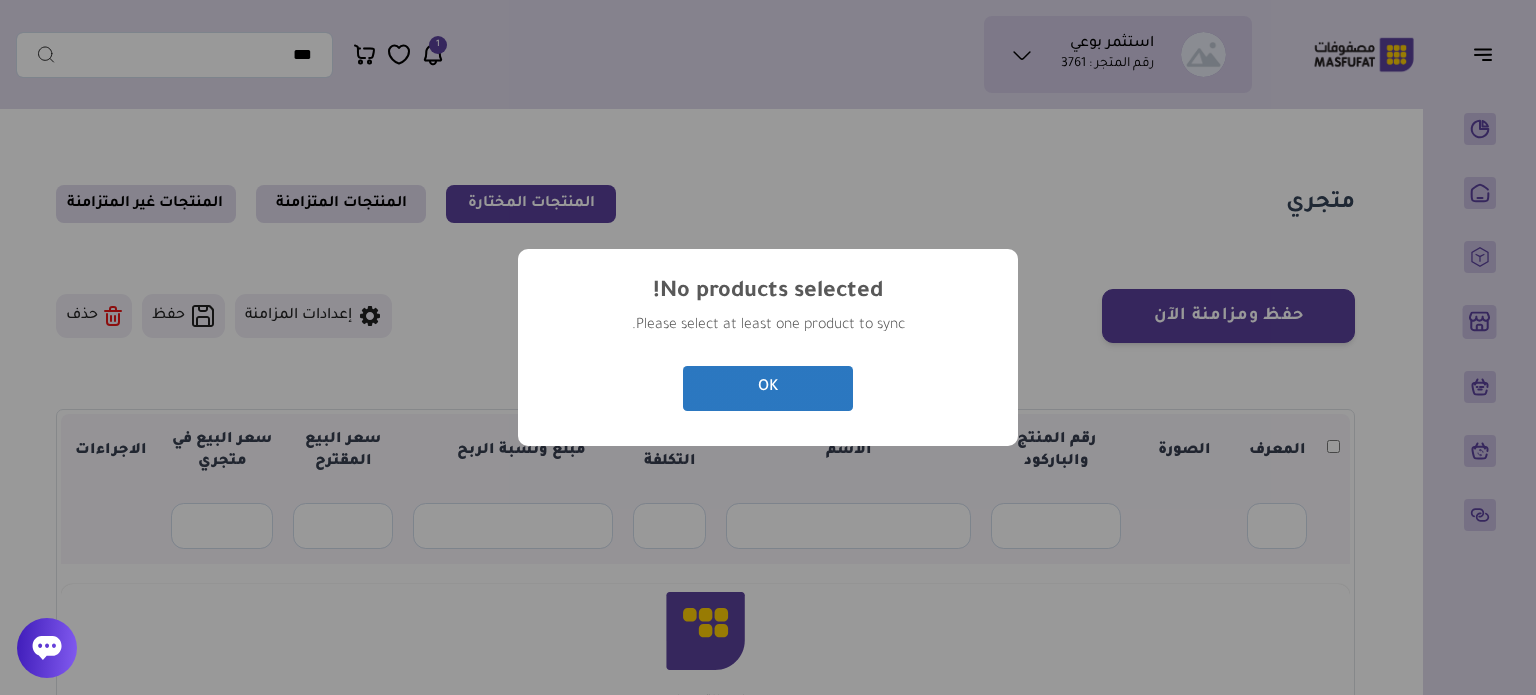 click on "OK" at bounding box center [768, 388] 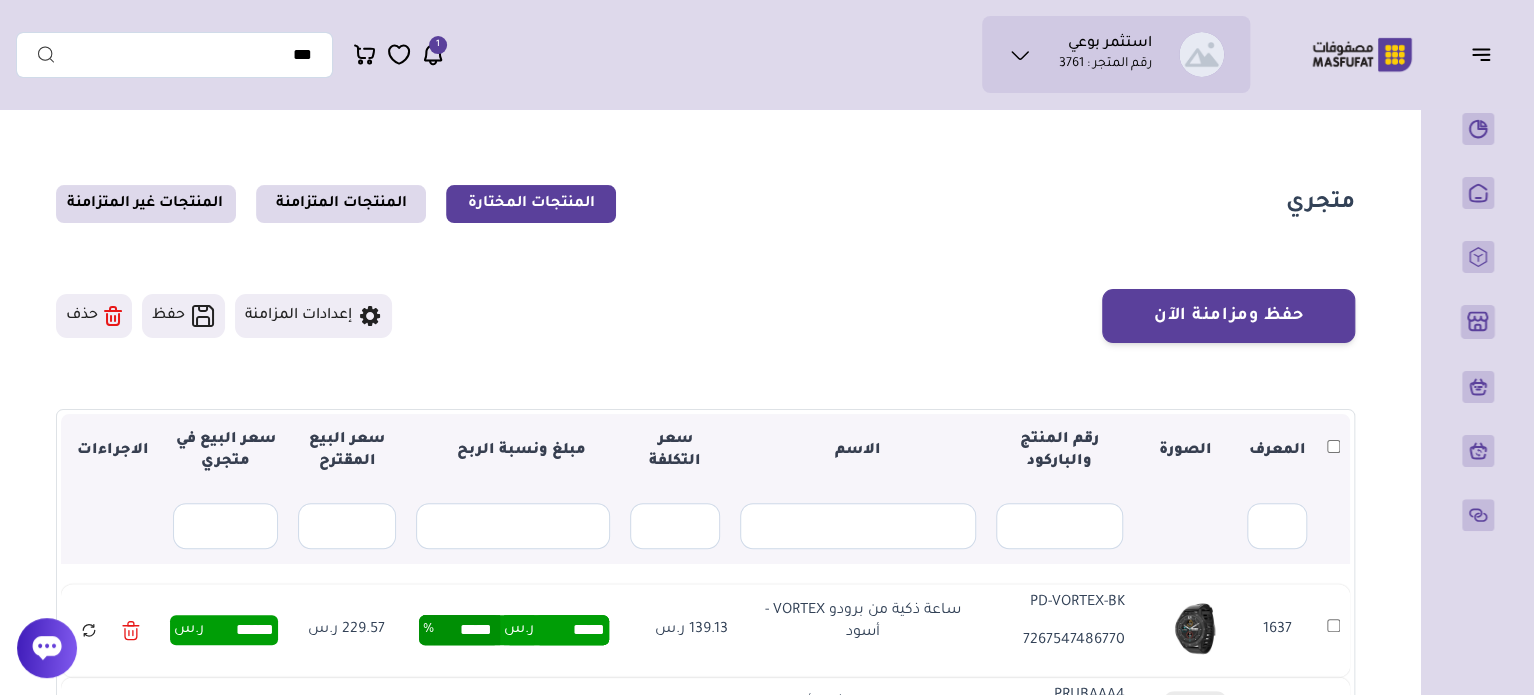 click on "إعدادات المزامنة" at bounding box center (313, 316) 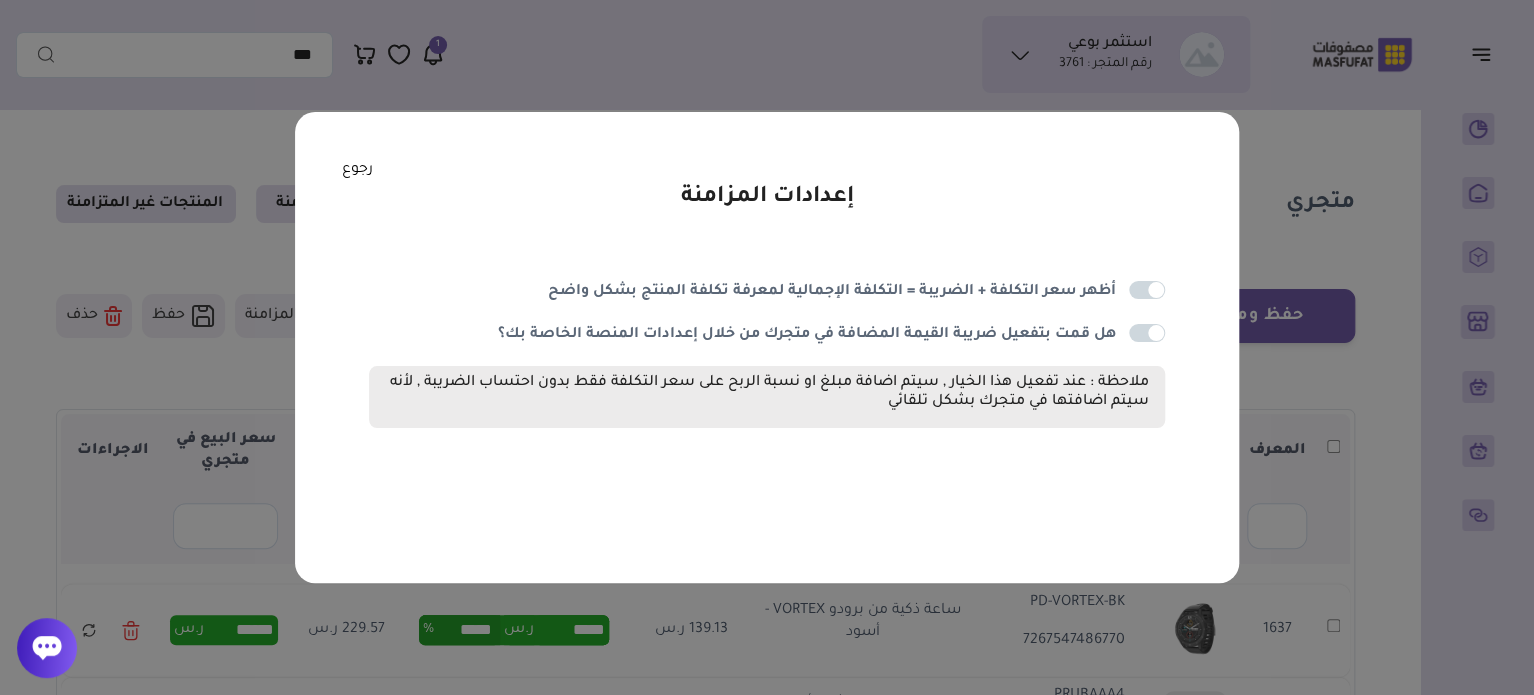 click at bounding box center (1147, 290) 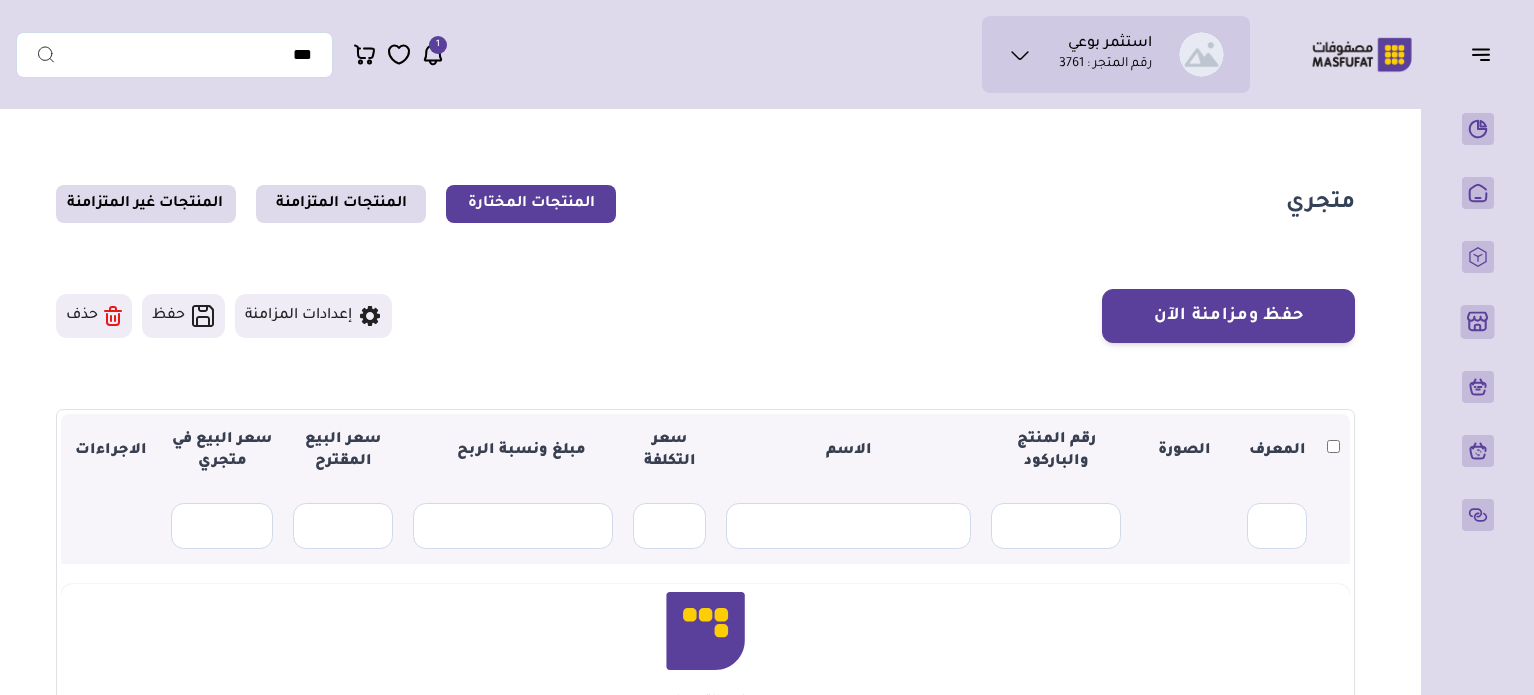 scroll, scrollTop: 0, scrollLeft: 0, axis: both 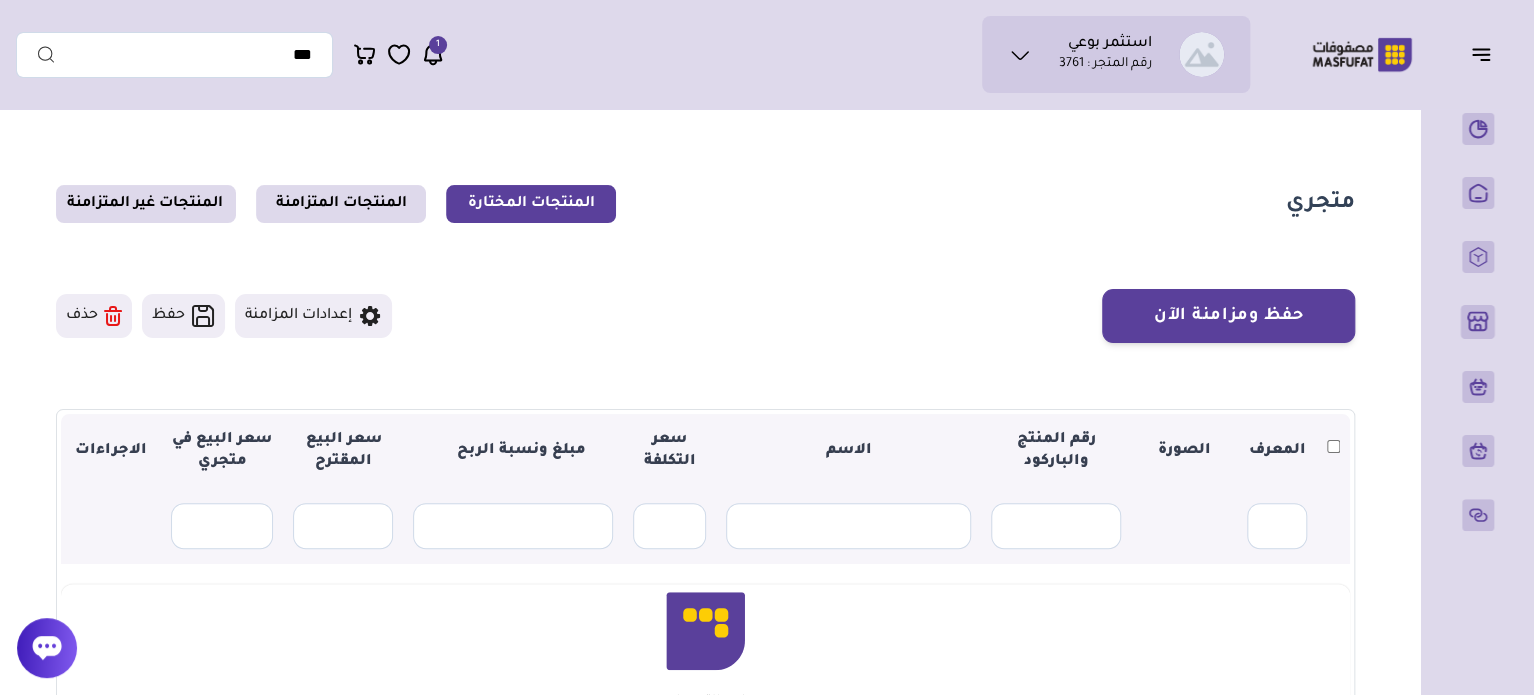 click on "إعدادات المزامنة" at bounding box center [313, 316] 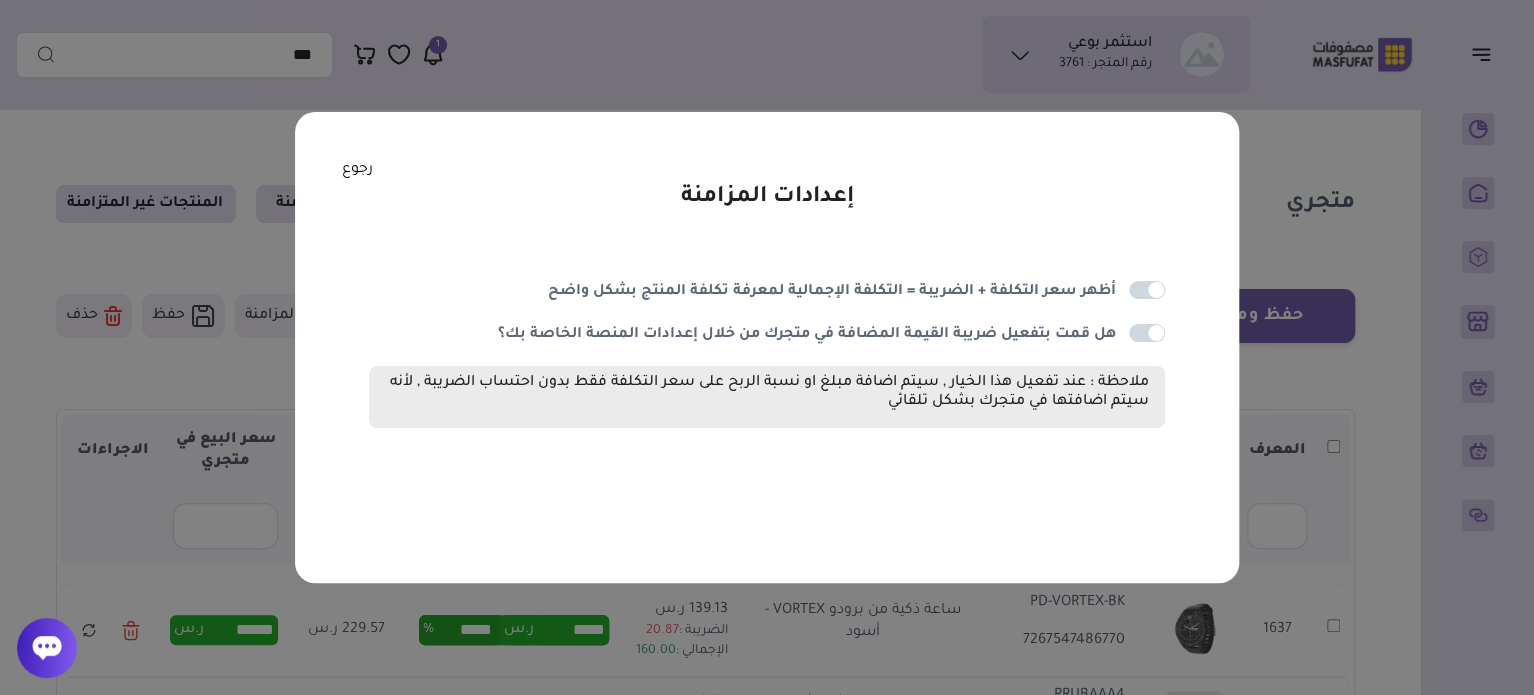 click at bounding box center [1147, 333] 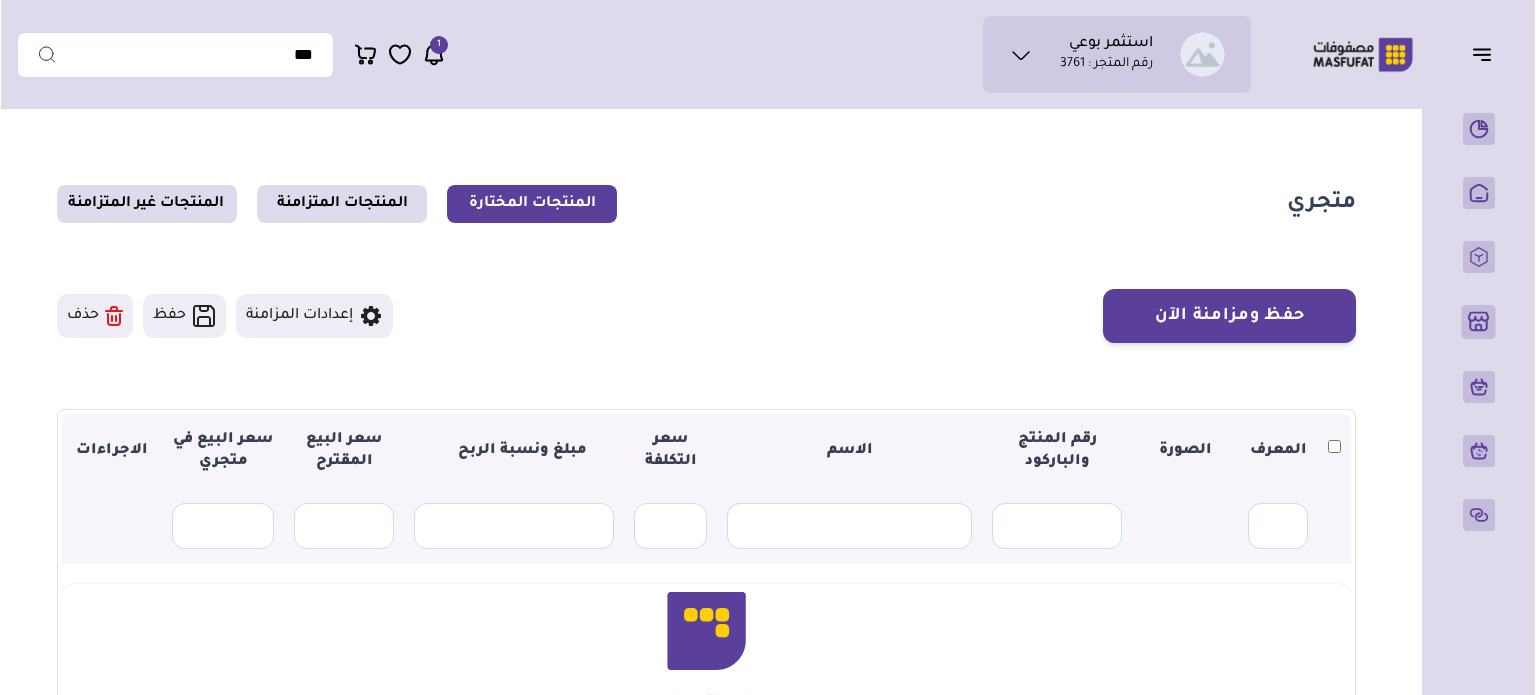 scroll, scrollTop: 0, scrollLeft: 0, axis: both 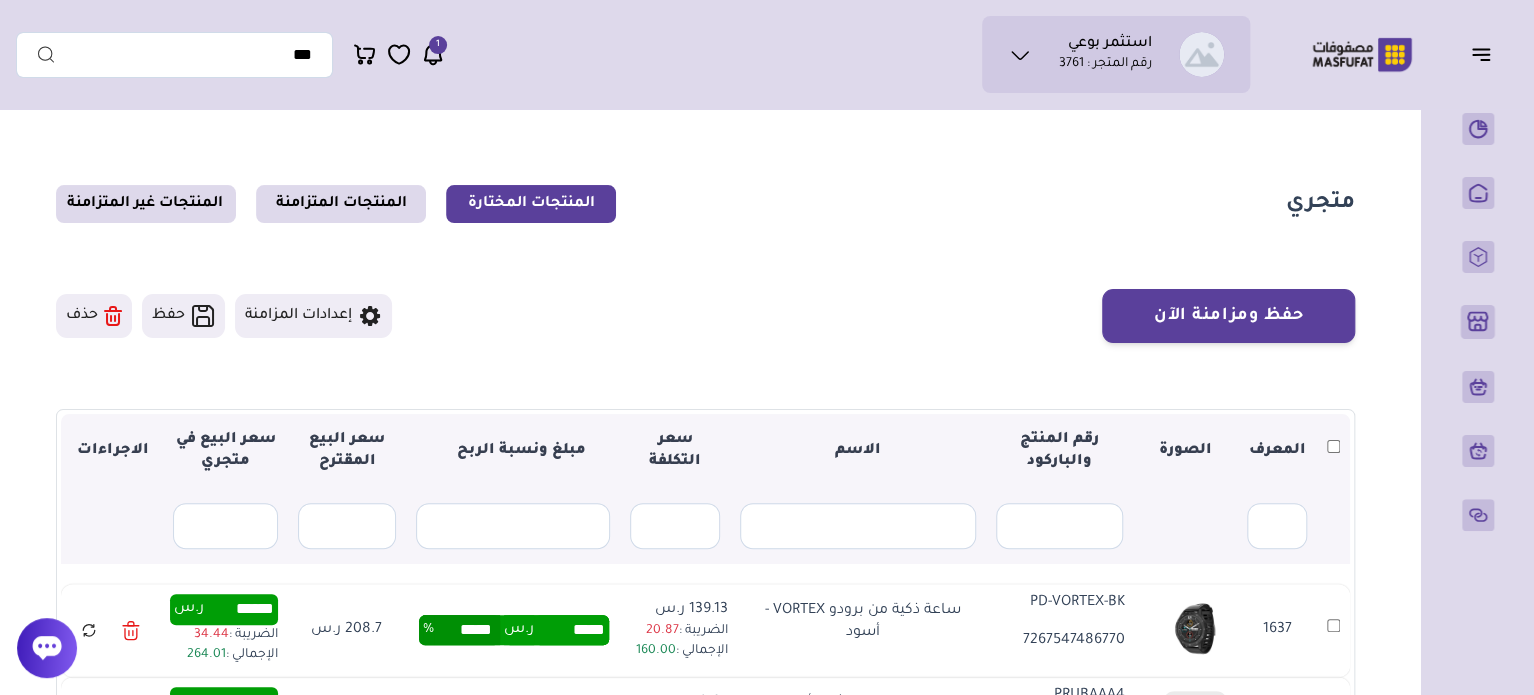click on "حفظ" at bounding box center [183, 316] 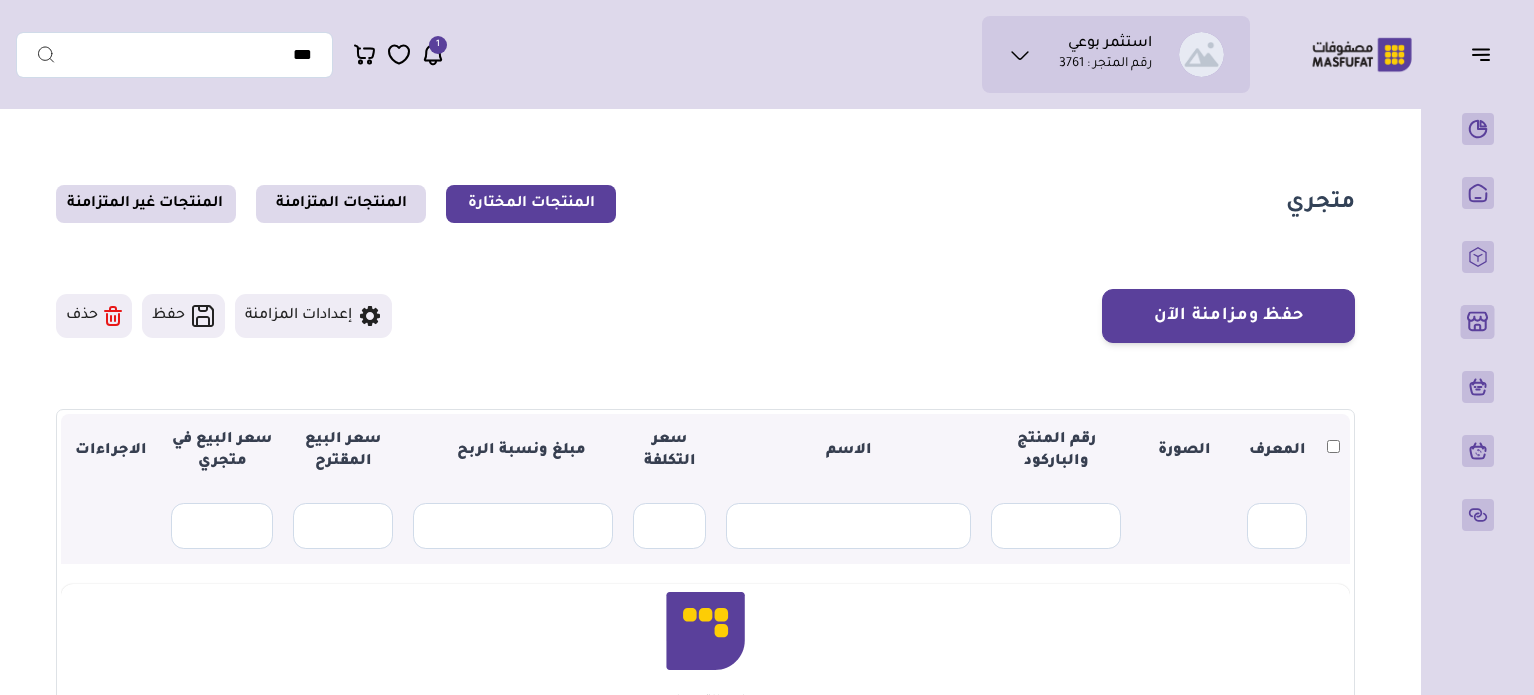 scroll, scrollTop: 0, scrollLeft: 0, axis: both 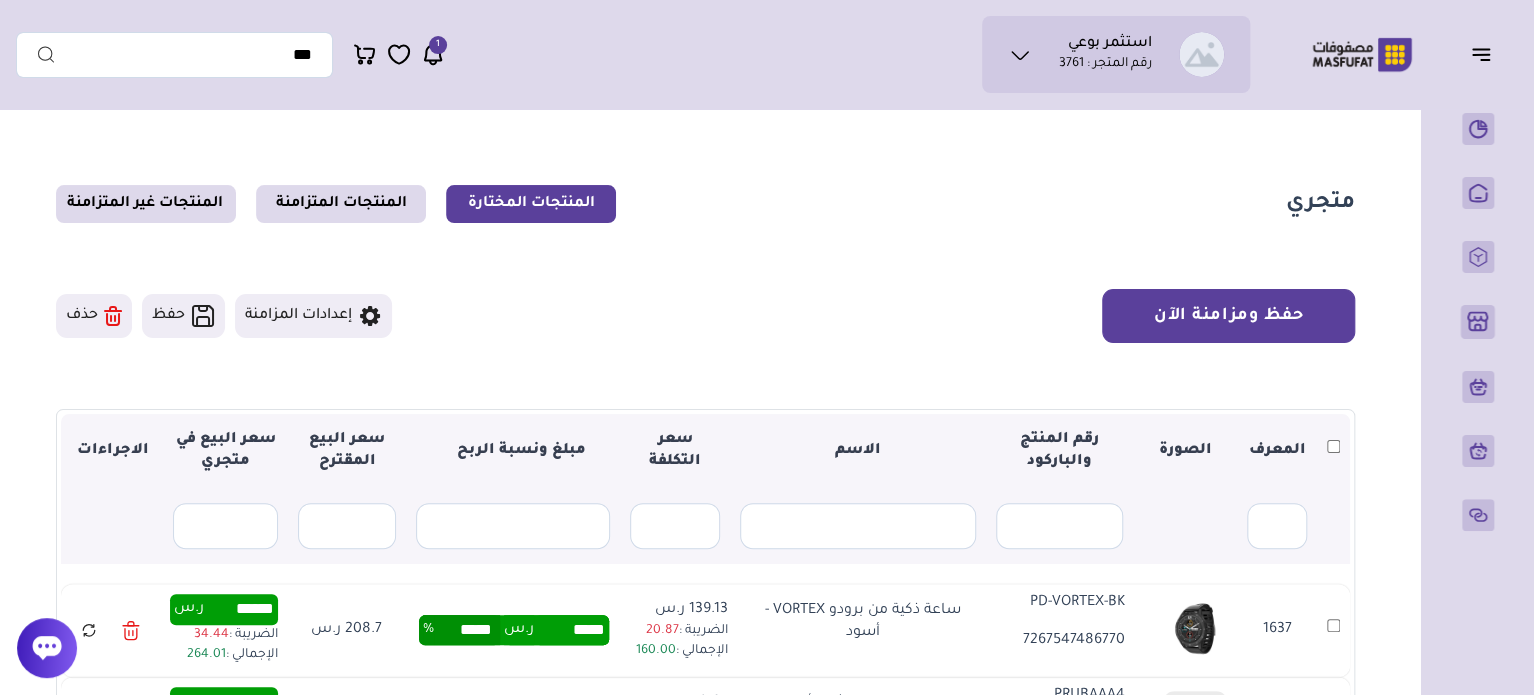 click on "حفظ ومزامنة الآن" at bounding box center [1228, 316] 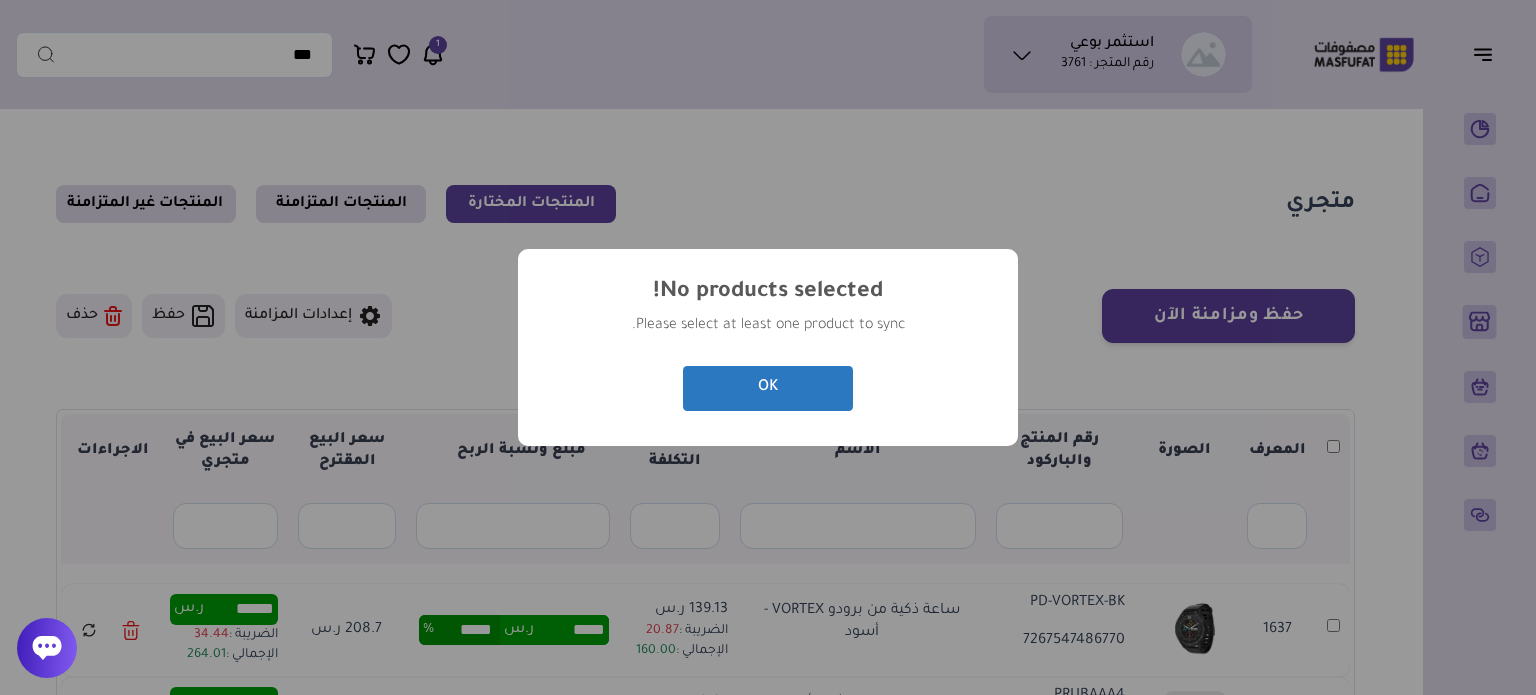 click on "OK" at bounding box center [768, 388] 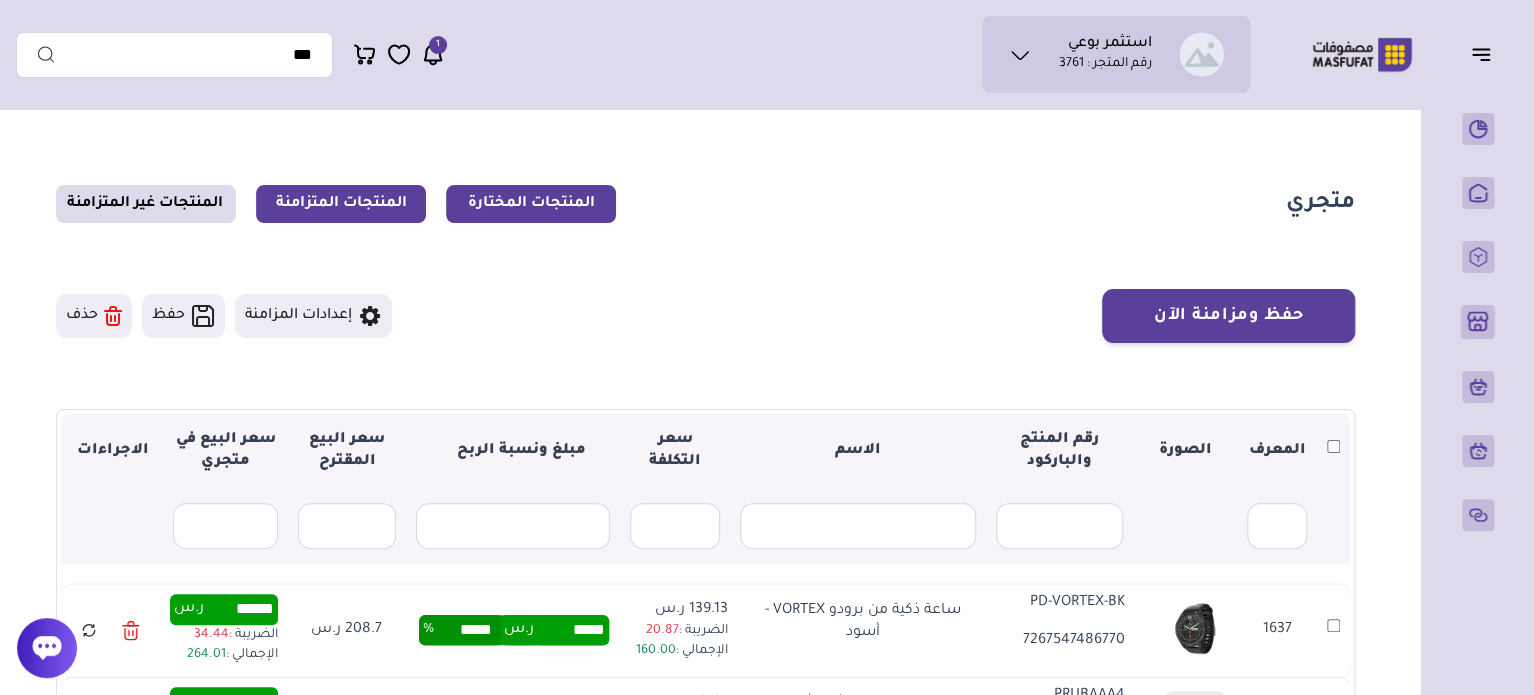 click on "المنتجات المتزامنة" at bounding box center (341, 204) 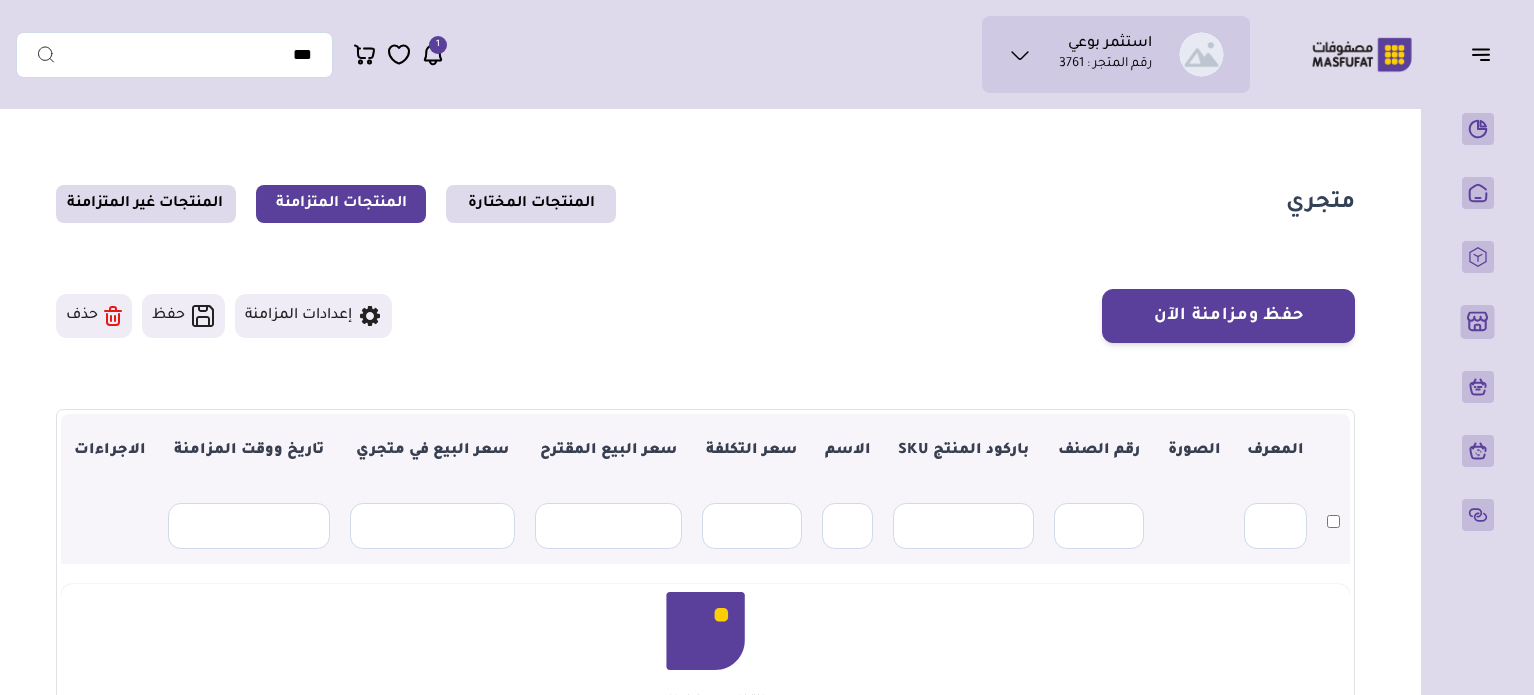 scroll, scrollTop: 0, scrollLeft: 0, axis: both 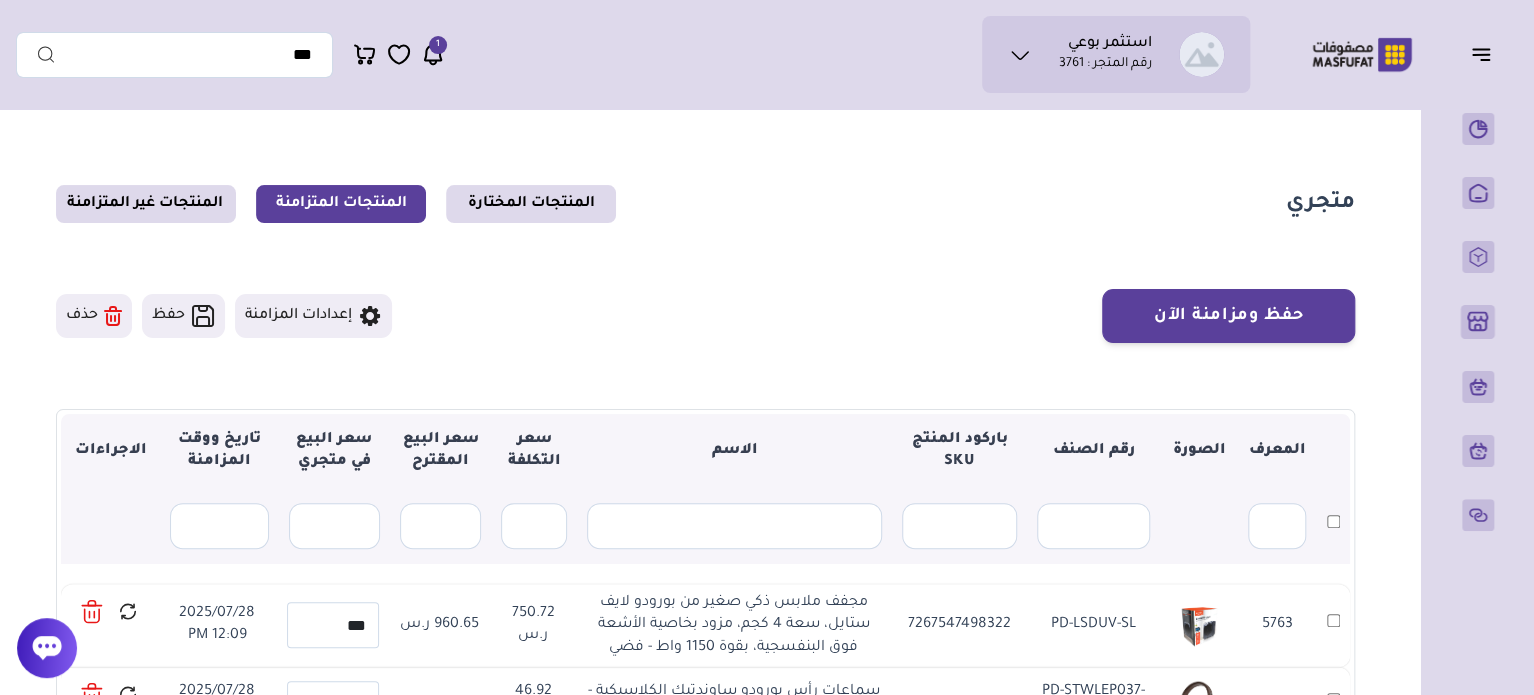 click on "حفظ ومزامنة الآن
حفظ ومزامنة الآن
إعدادات المزامنة" at bounding box center (705, 316) 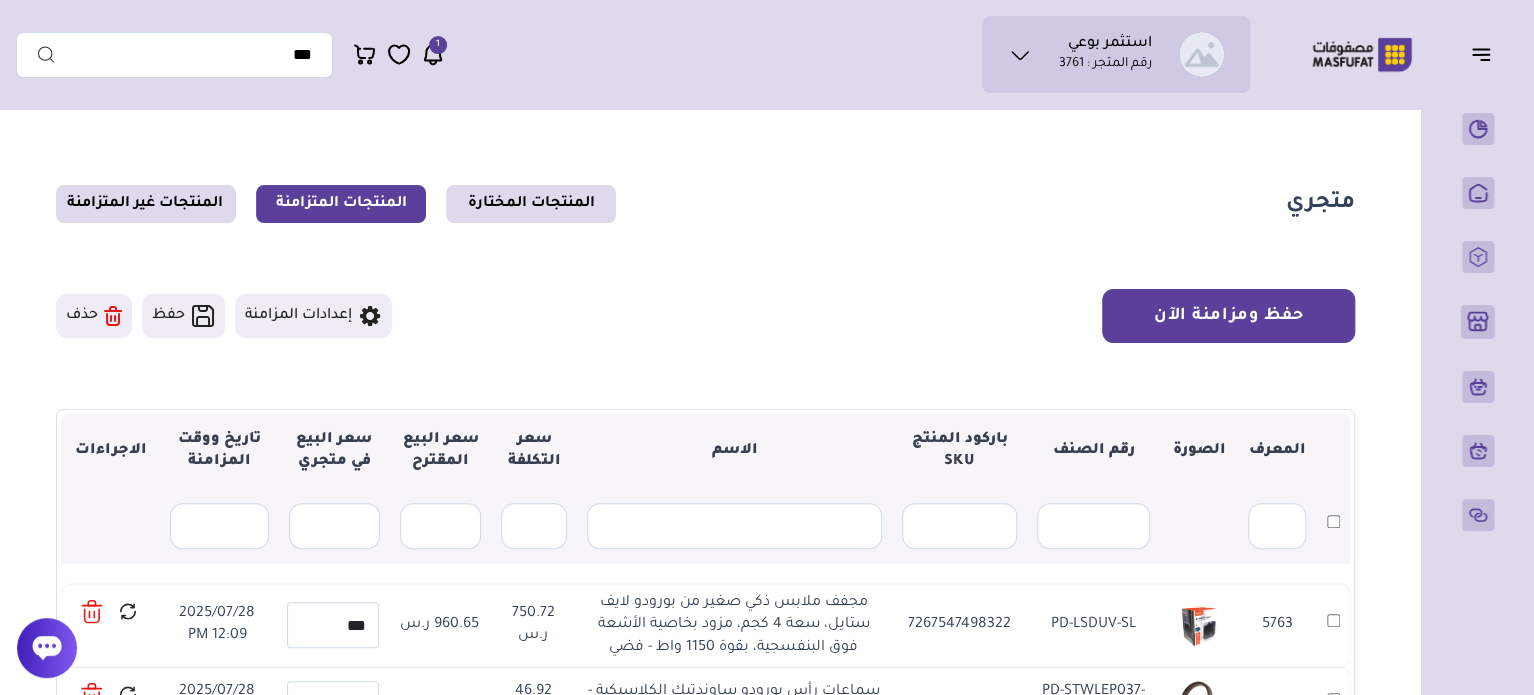 click on "حفظ ومزامنة الآن" at bounding box center (1228, 316) 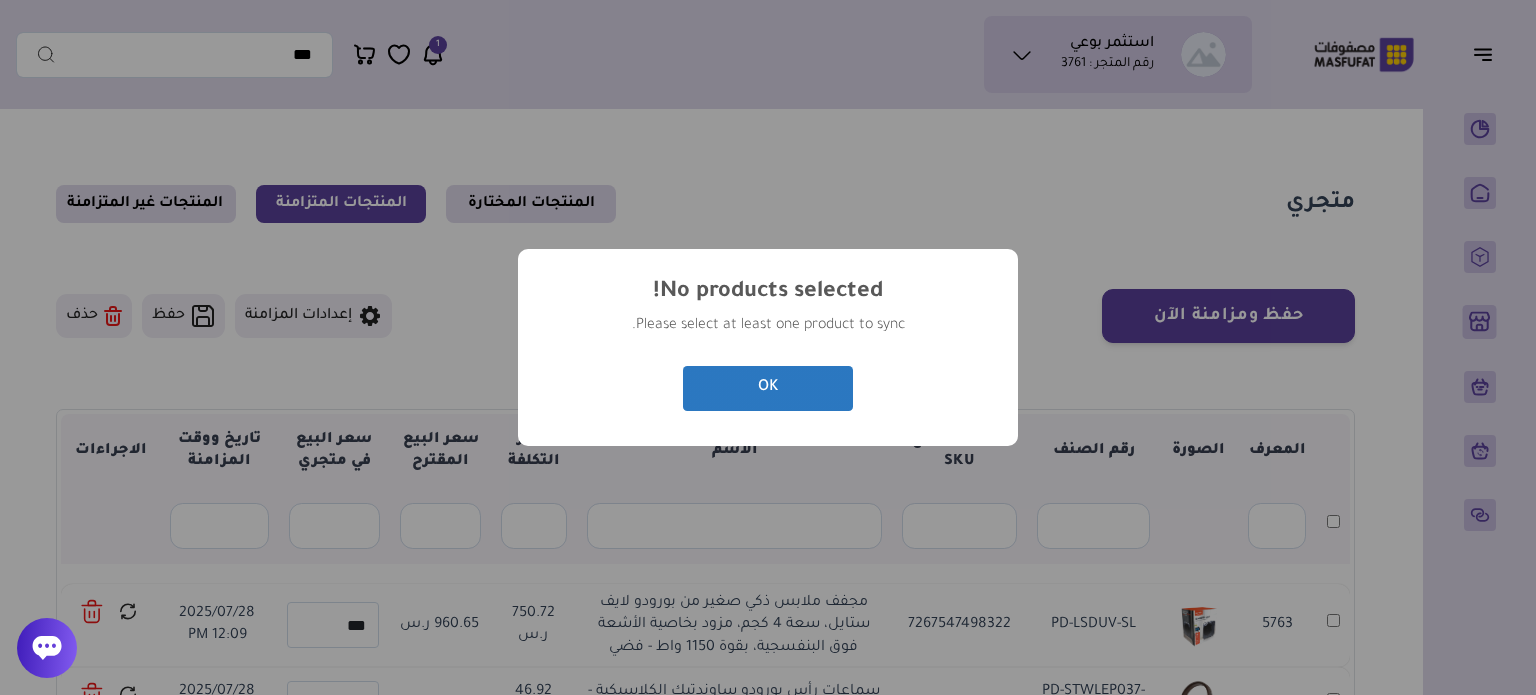 click on "OK" at bounding box center (768, 388) 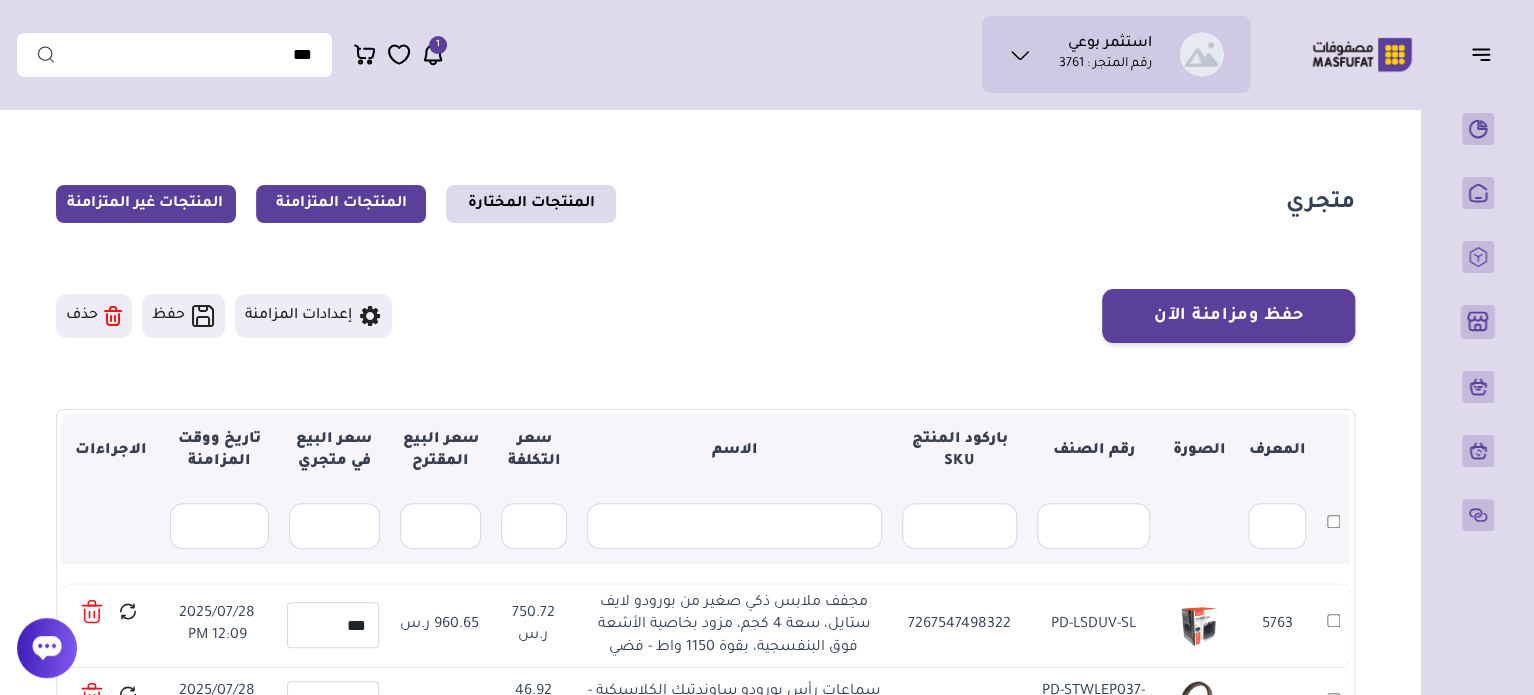 click on "المنتجات غير المتزامنة" at bounding box center [146, 204] 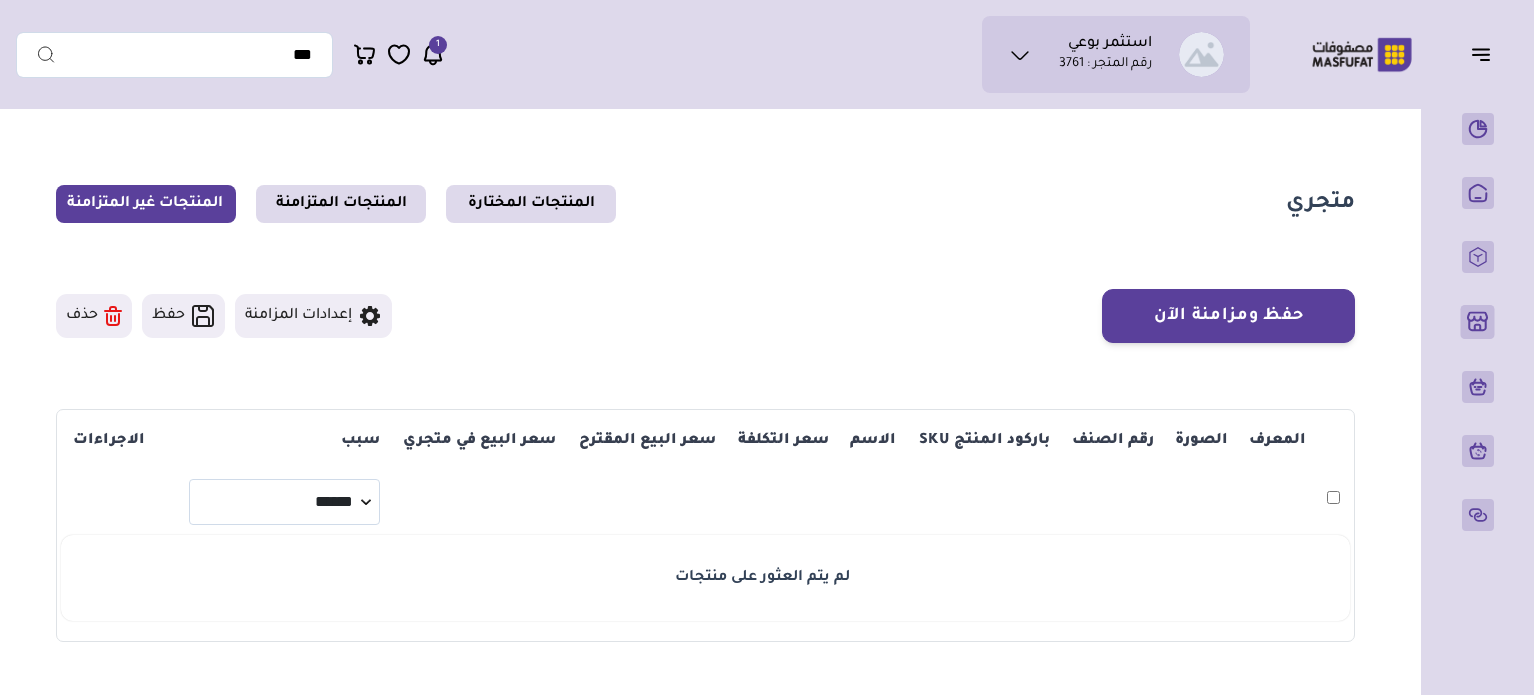scroll, scrollTop: 0, scrollLeft: 0, axis: both 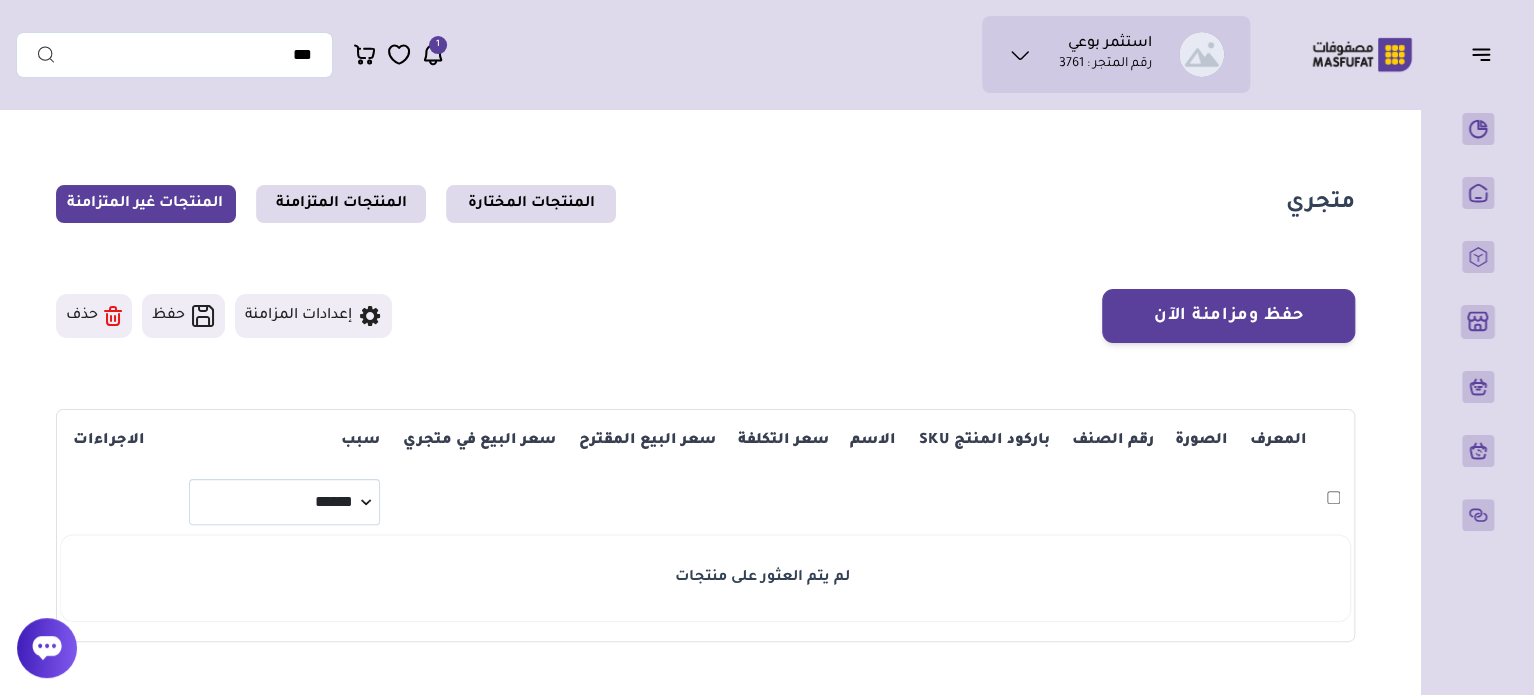 click on "حفظ ومزامنة الآن
حفظ ومزامنة الآن
إعدادات المزامنة" at bounding box center [705, 316] 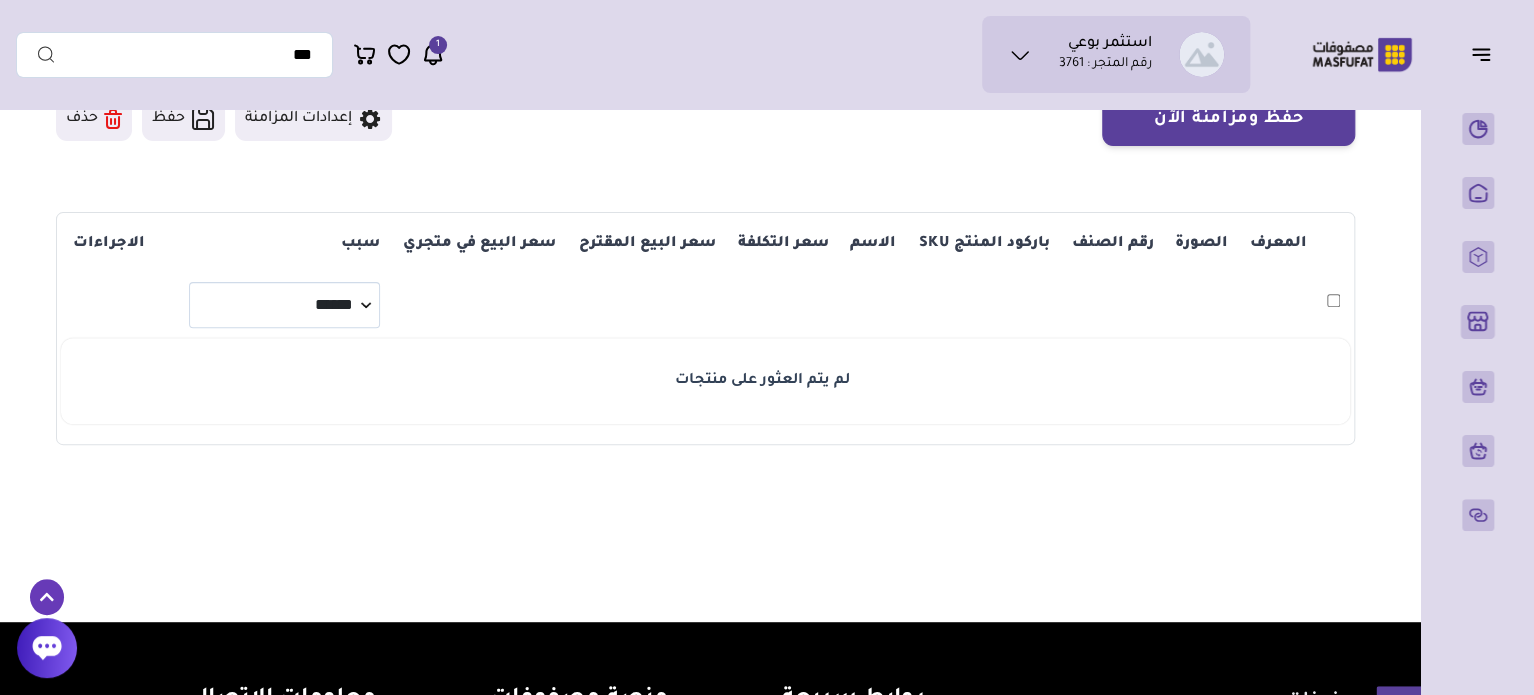 scroll, scrollTop: 200, scrollLeft: 0, axis: vertical 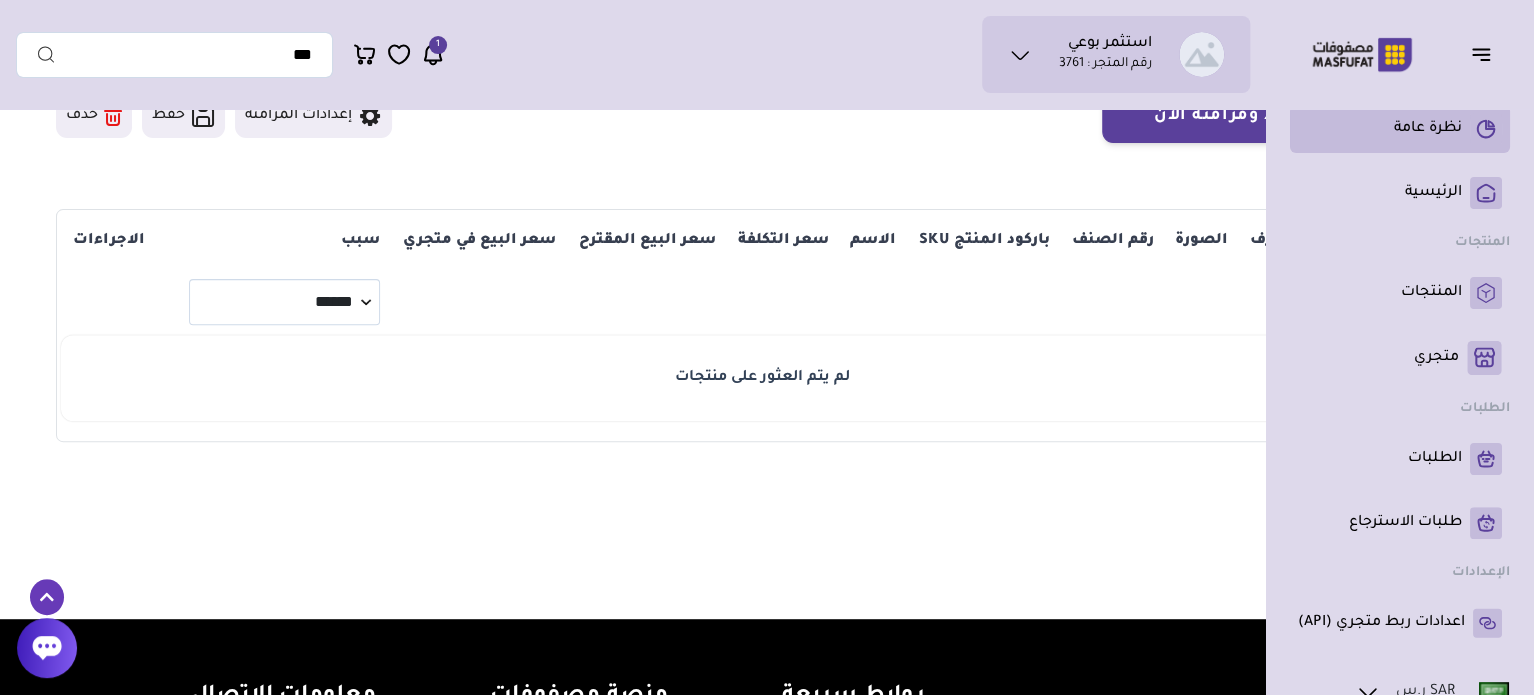 click 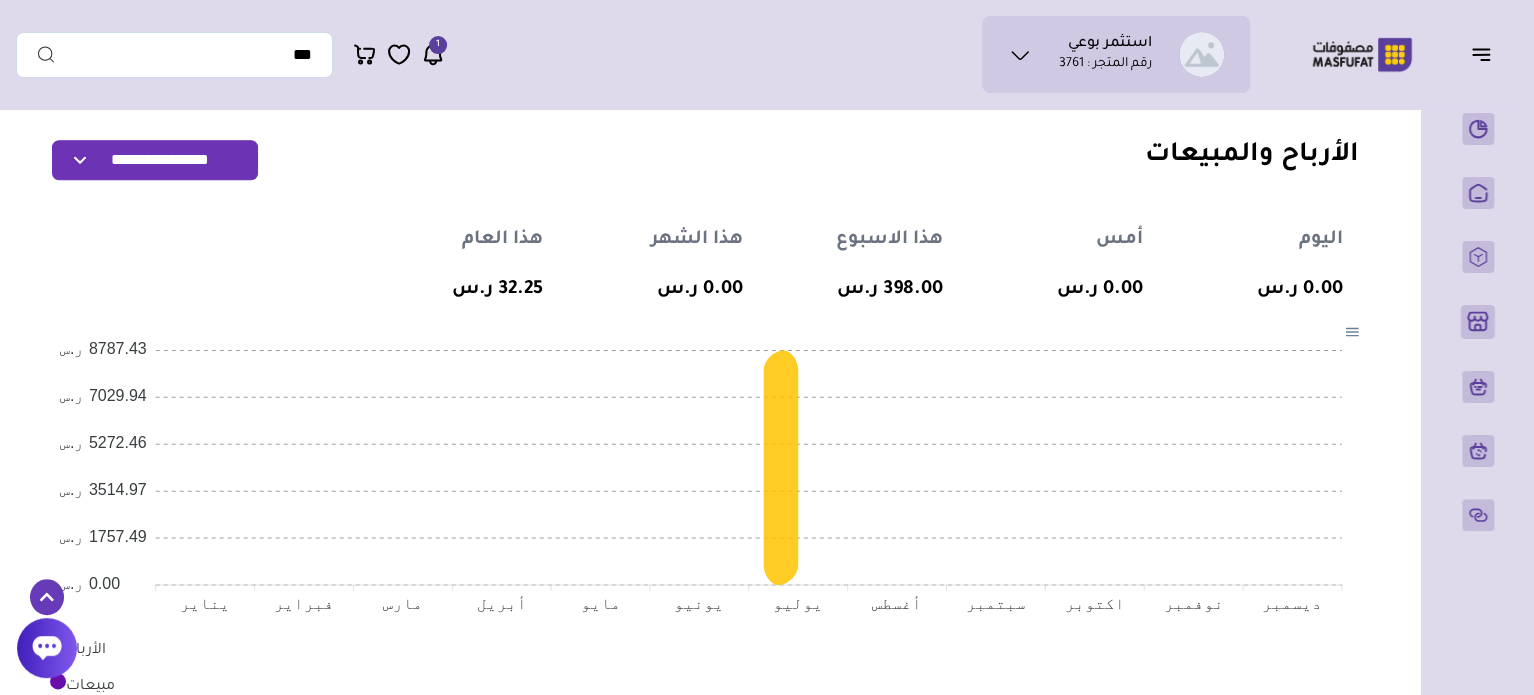 scroll, scrollTop: 1320, scrollLeft: 0, axis: vertical 